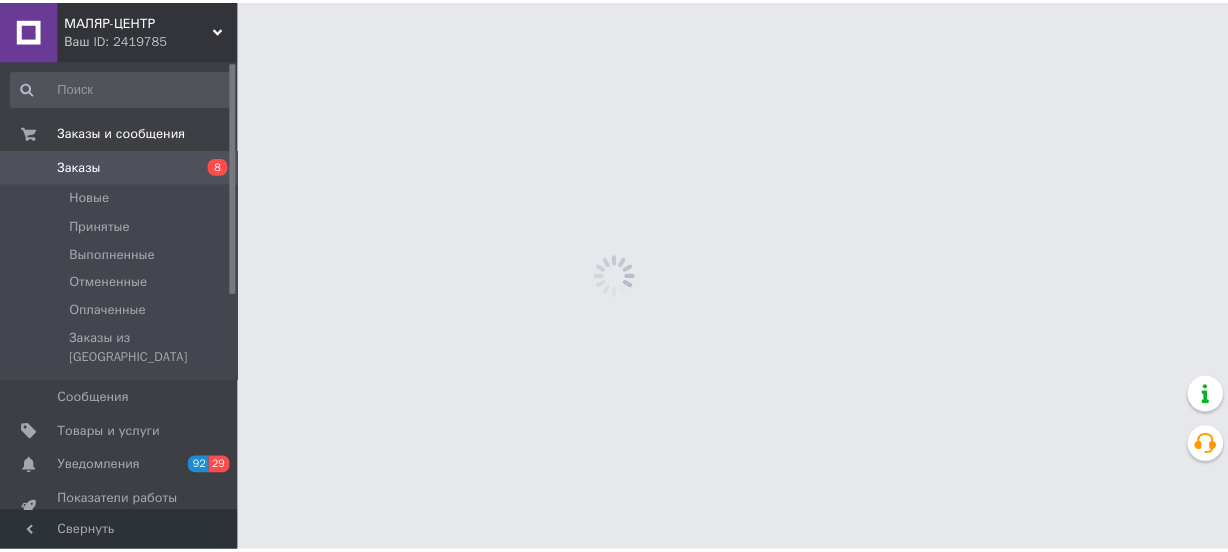 scroll, scrollTop: 0, scrollLeft: 0, axis: both 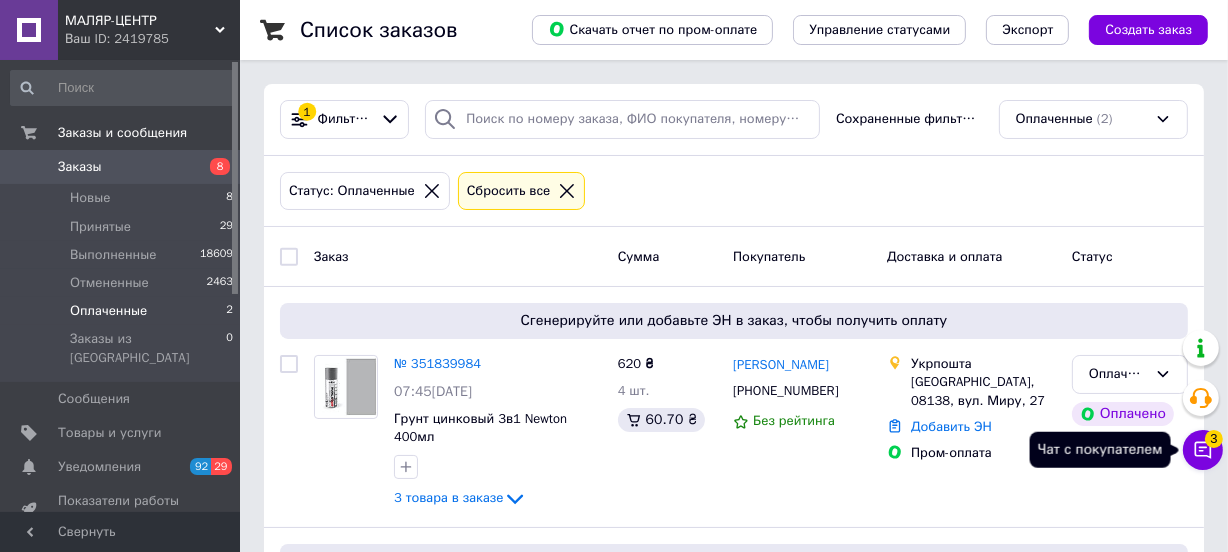 click 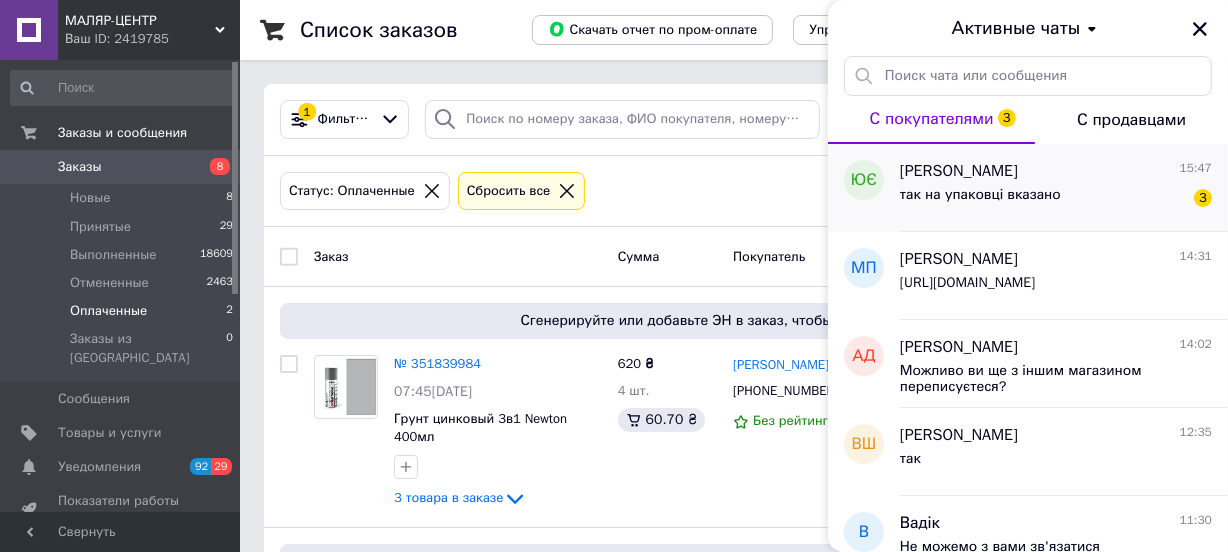 click on "так на упаковці вказано" at bounding box center [980, 195] 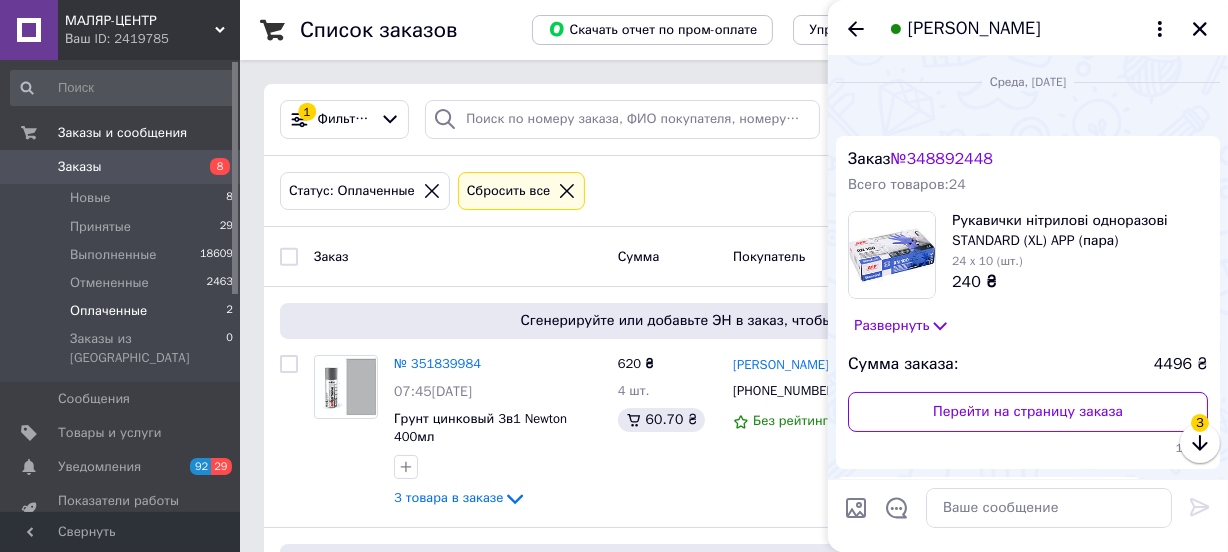scroll, scrollTop: 1133, scrollLeft: 0, axis: vertical 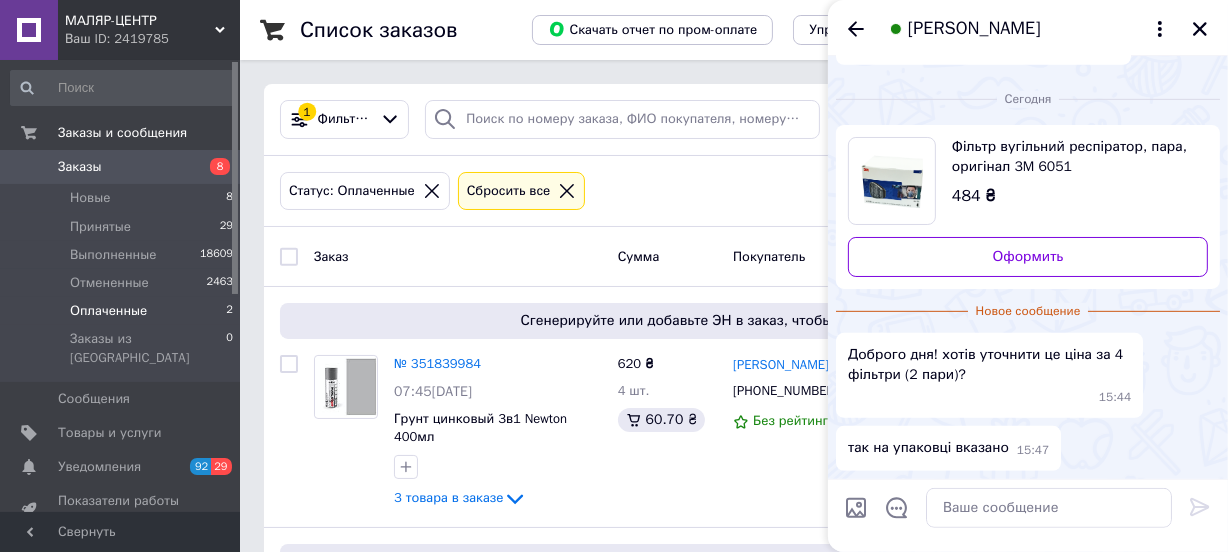 click on "Фільтр вугільний респіратор, пара, оригінал 3M 6051" at bounding box center [1072, 157] 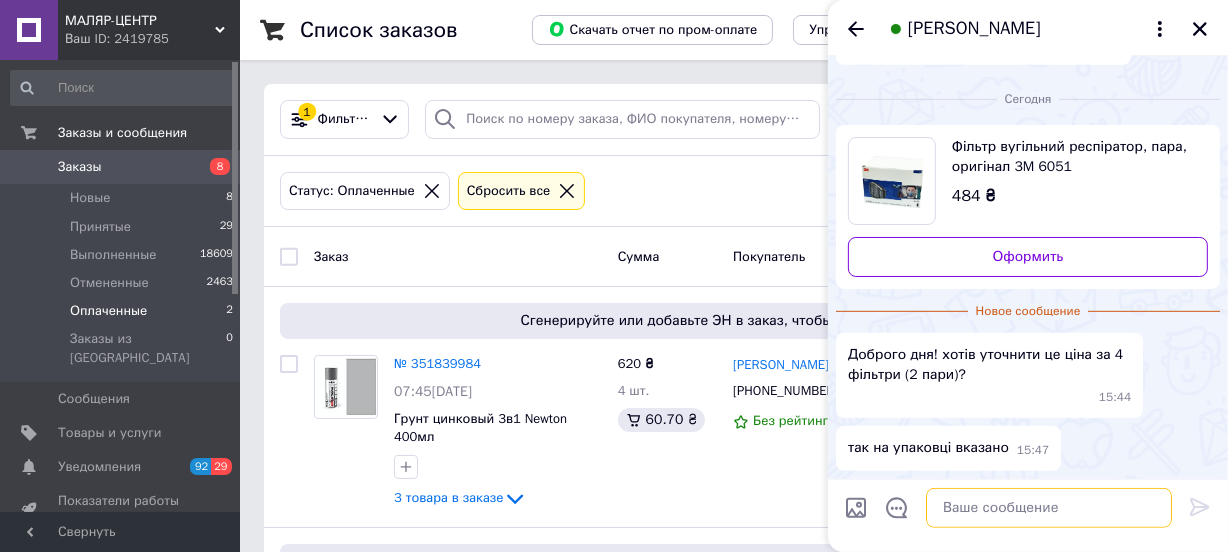 click at bounding box center (1049, 508) 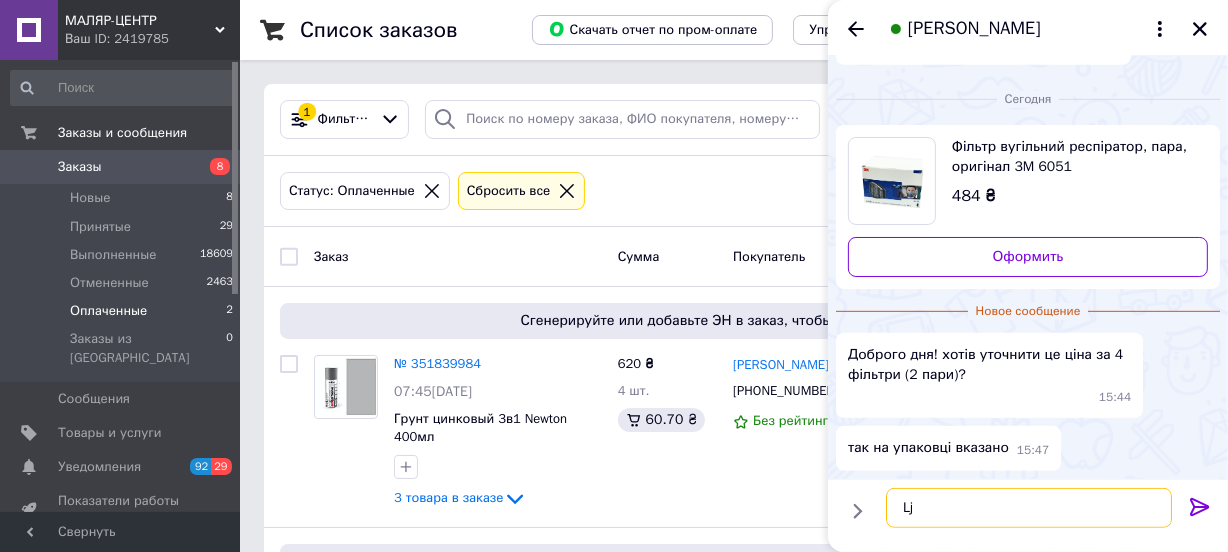 type on "L" 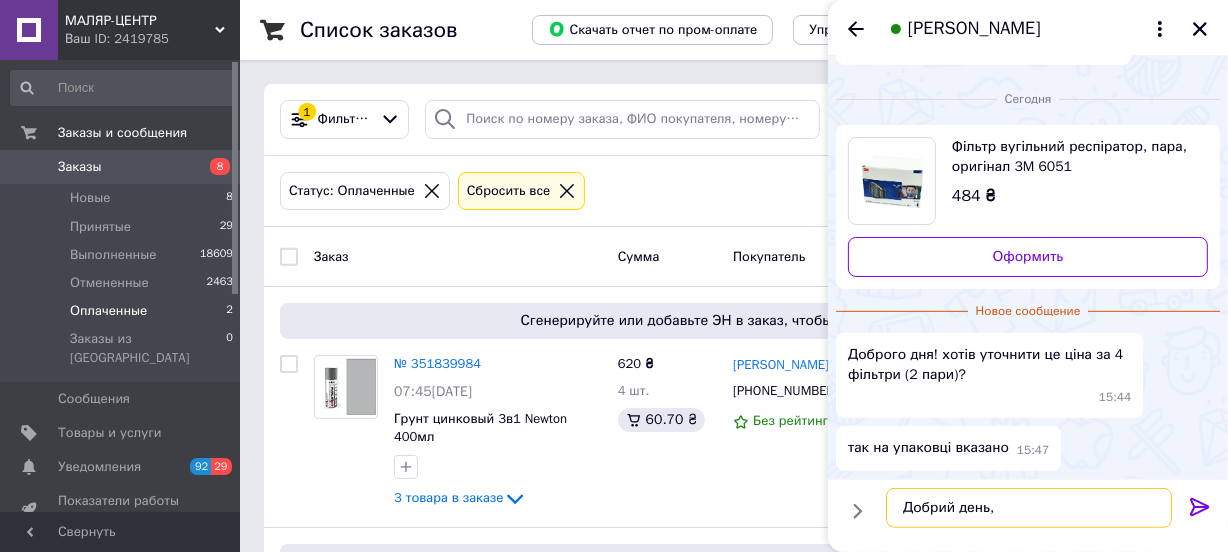 paste on "Фільтр вугільний респіратор, пара, оригінал 3M 6051" 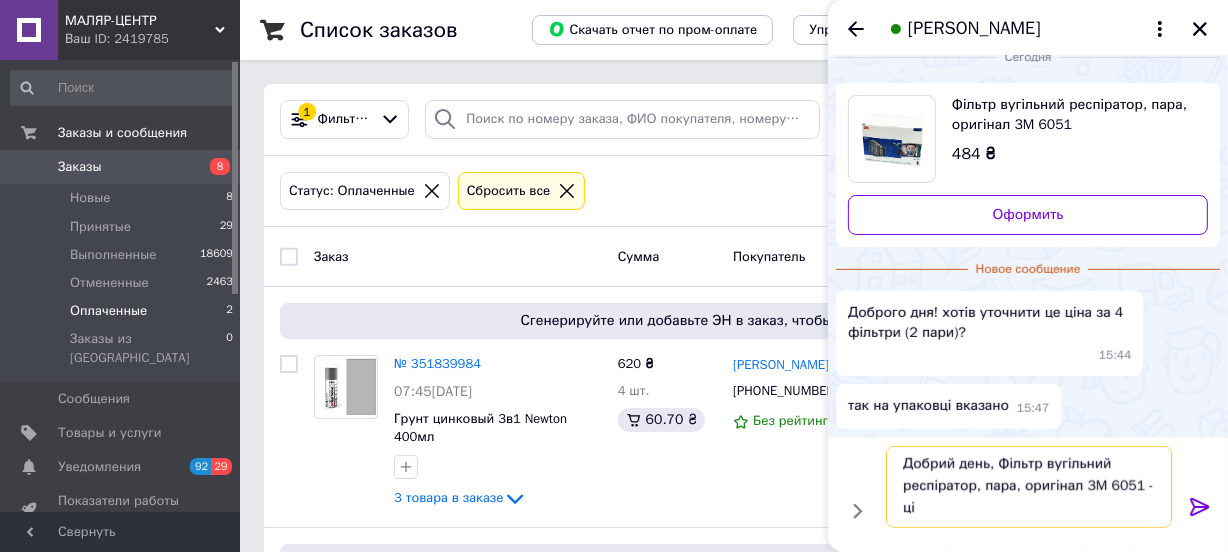 scroll, scrollTop: 1, scrollLeft: 0, axis: vertical 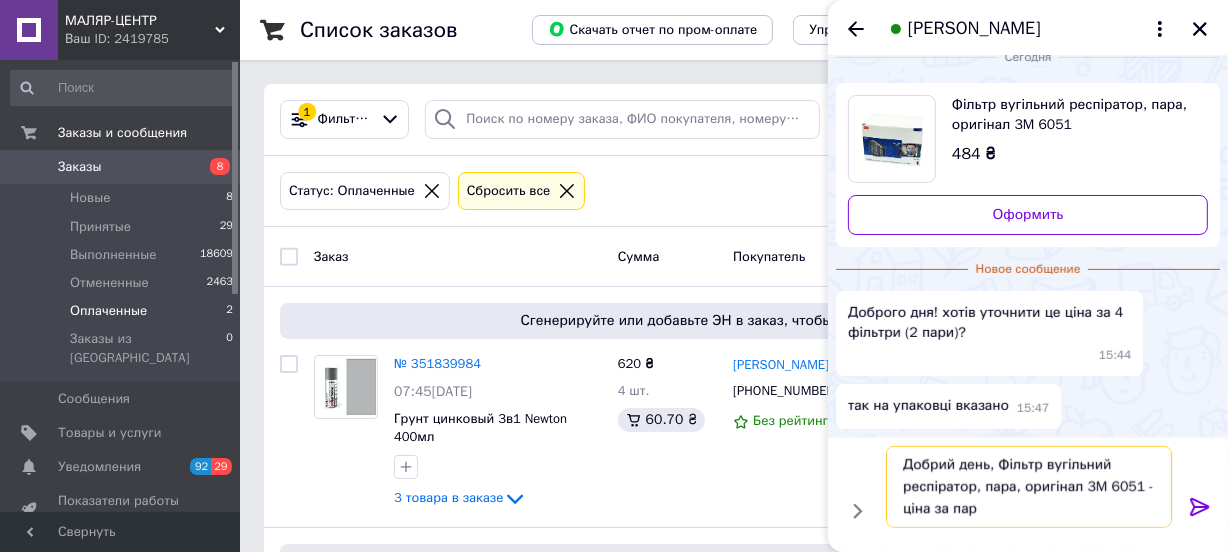 type on "Добрий день, Фільтр вугільний респіратор, пара, оригінал 3M 6051 - ціна за пару" 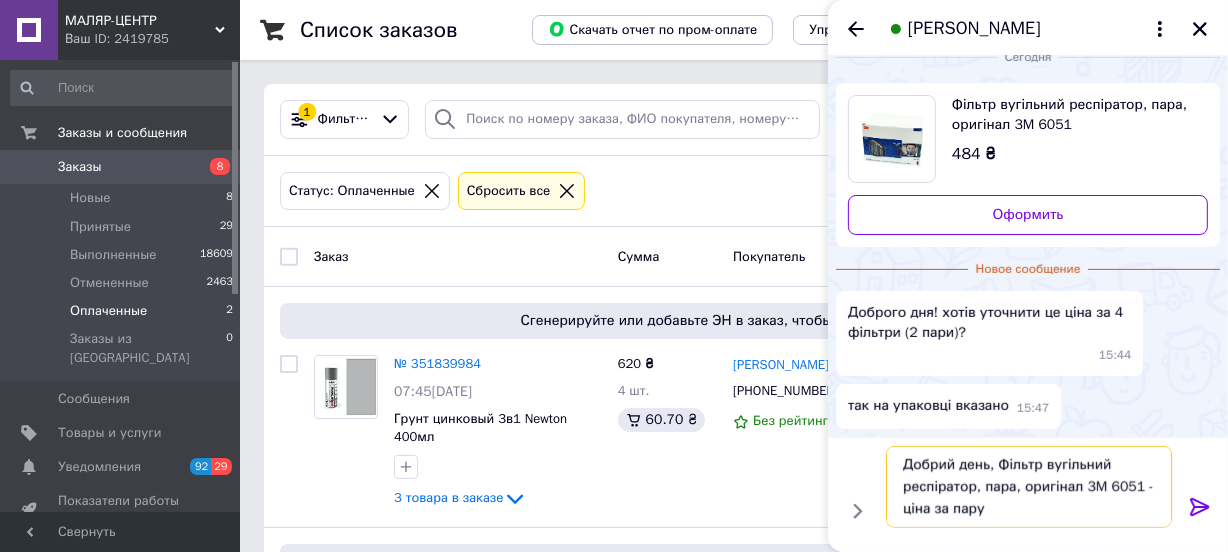 type 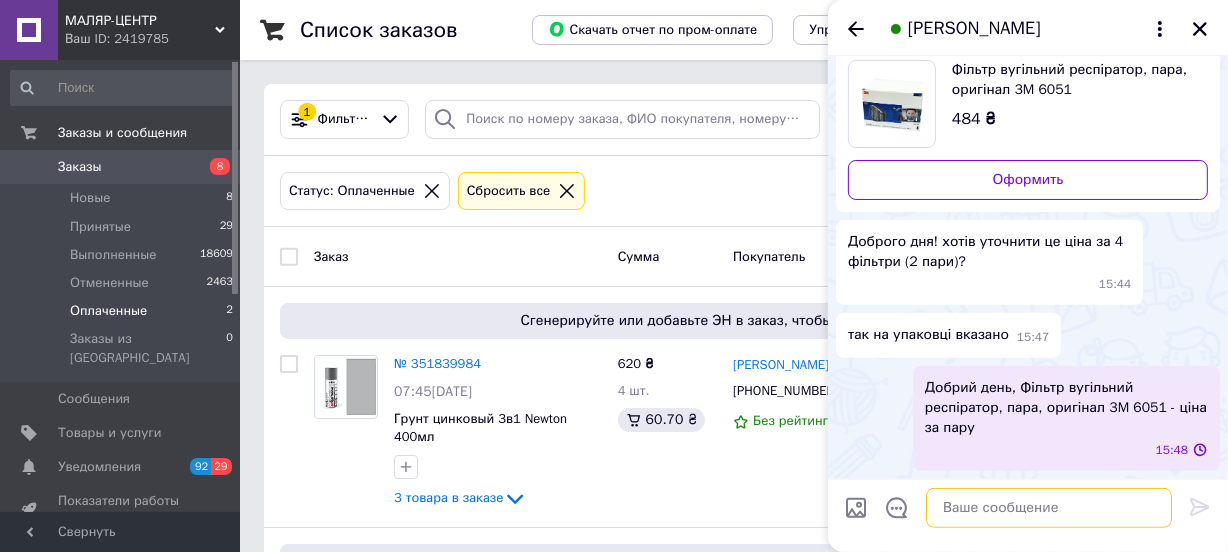 scroll, scrollTop: 0, scrollLeft: 0, axis: both 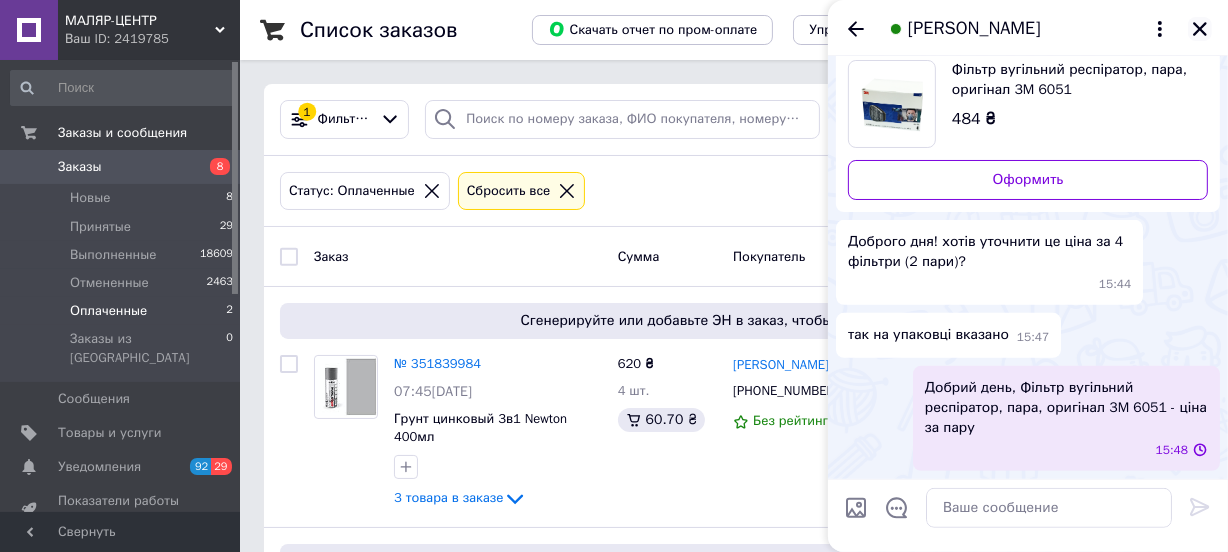click 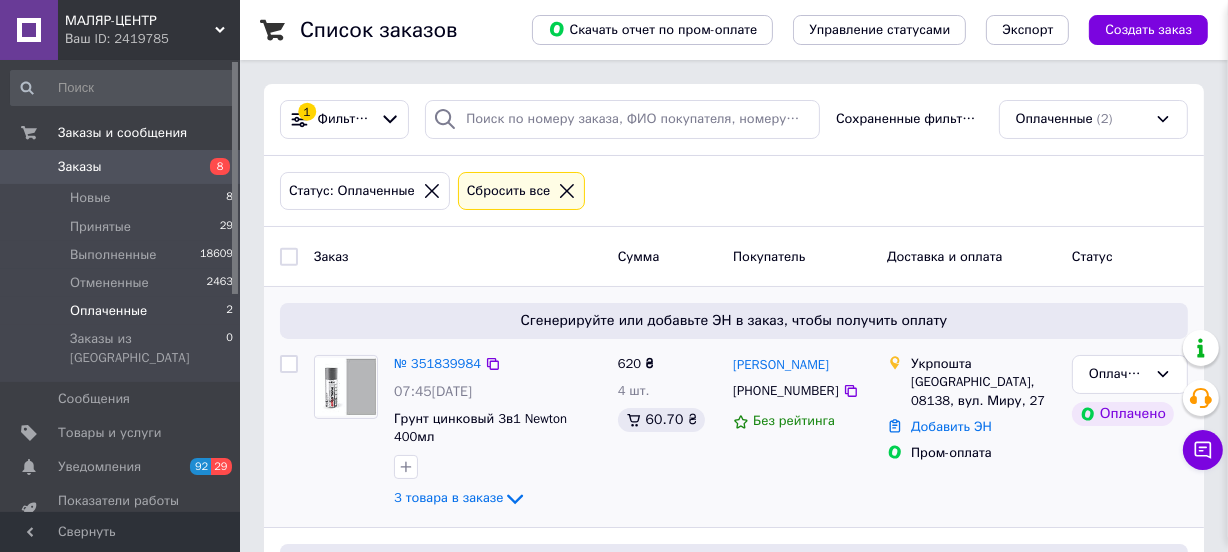 scroll, scrollTop: 1190, scrollLeft: 0, axis: vertical 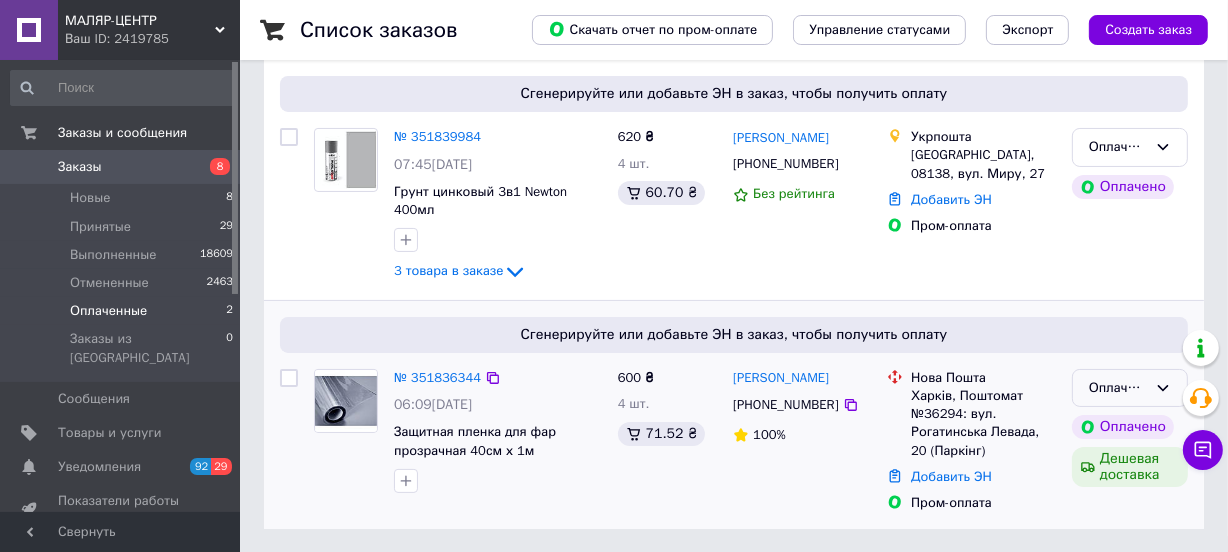 click 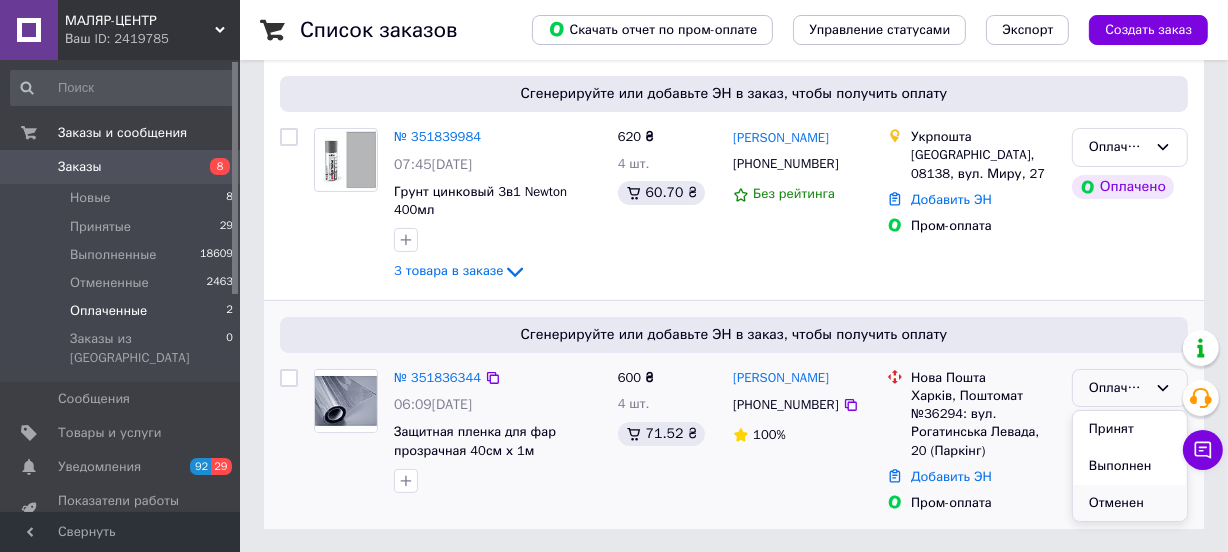 click on "Отменен" at bounding box center (1130, 503) 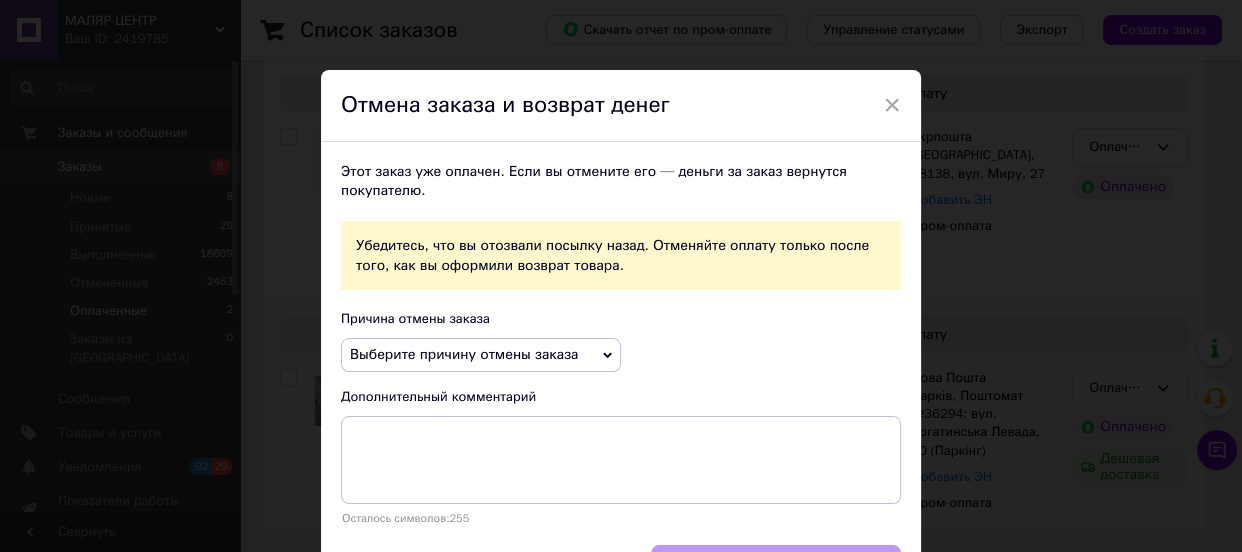 click on "Выберите причину отмены заказа" at bounding box center [481, 355] 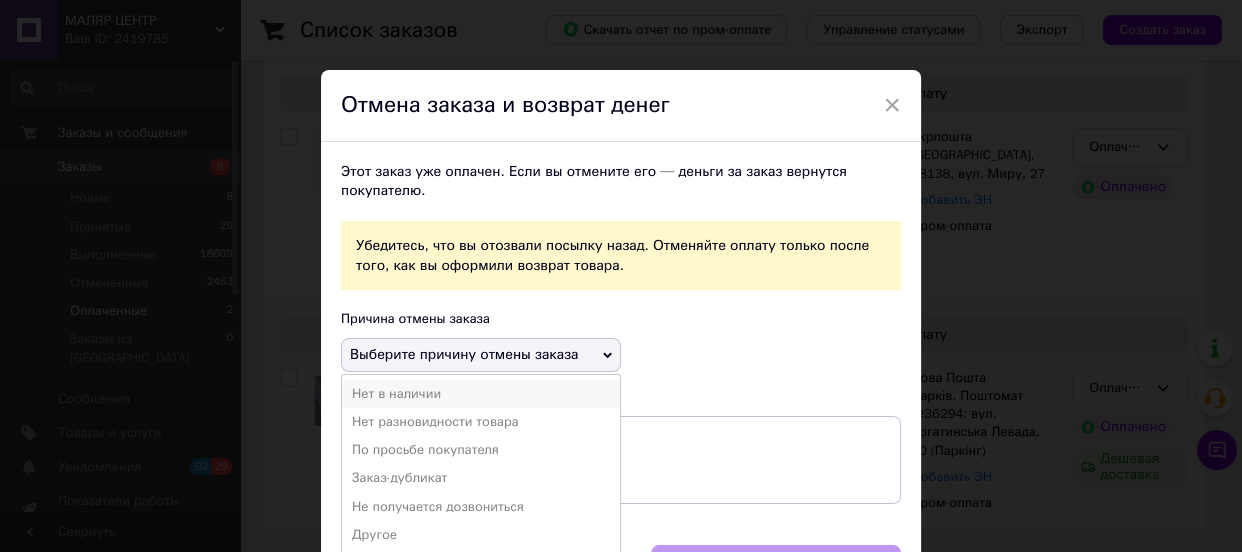 click on "Нет в наличии" at bounding box center (481, 394) 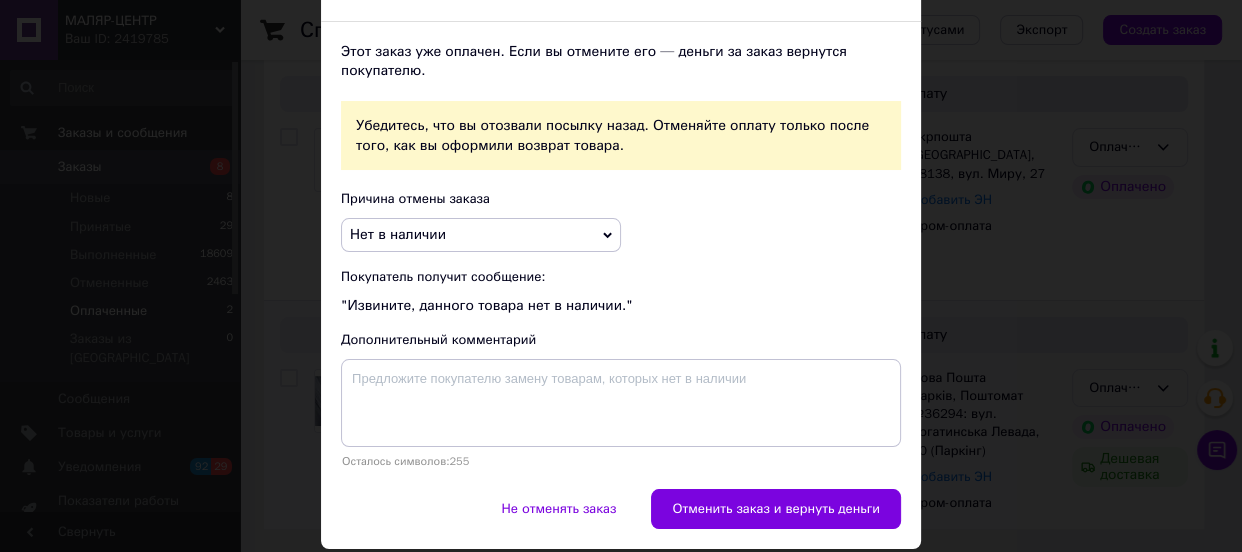 scroll, scrollTop: 120, scrollLeft: 0, axis: vertical 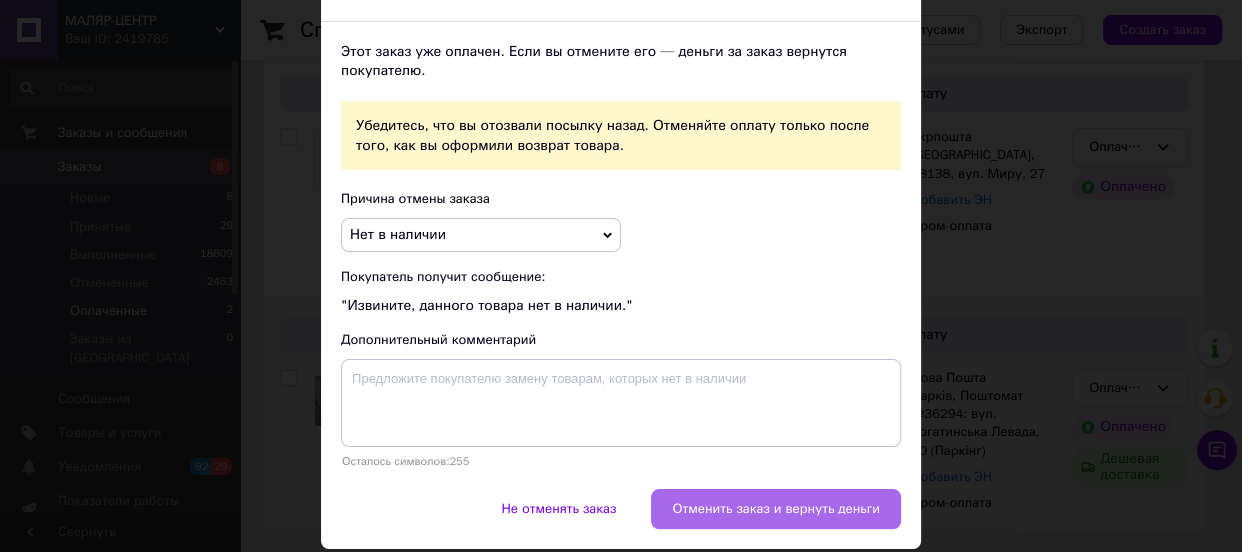 click on "Отменить заказ и вернуть деньги" at bounding box center (776, 509) 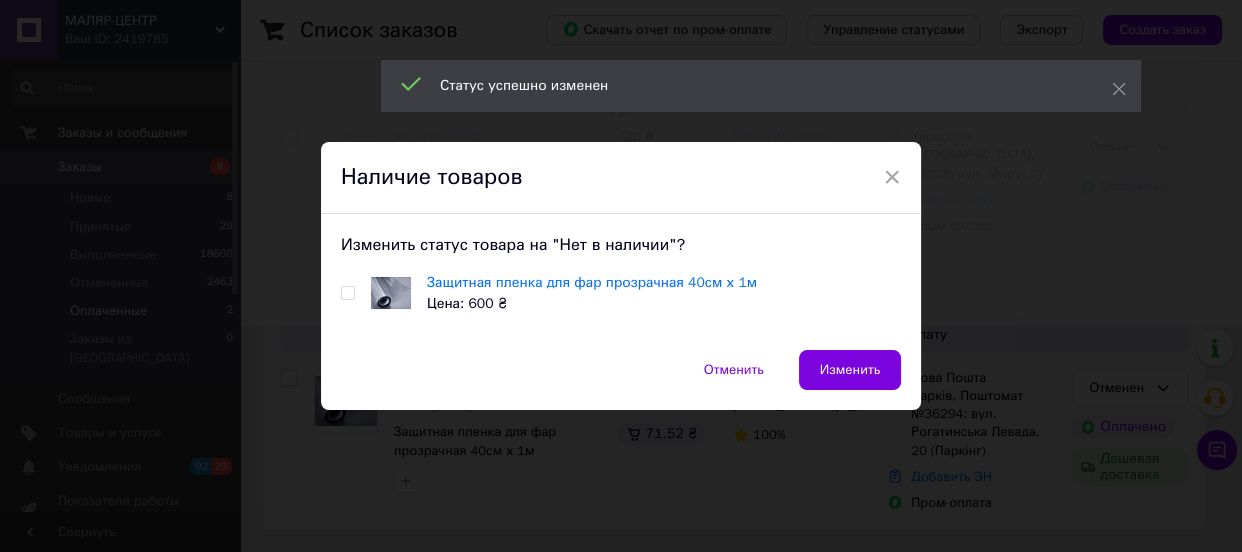scroll, scrollTop: 208, scrollLeft: 0, axis: vertical 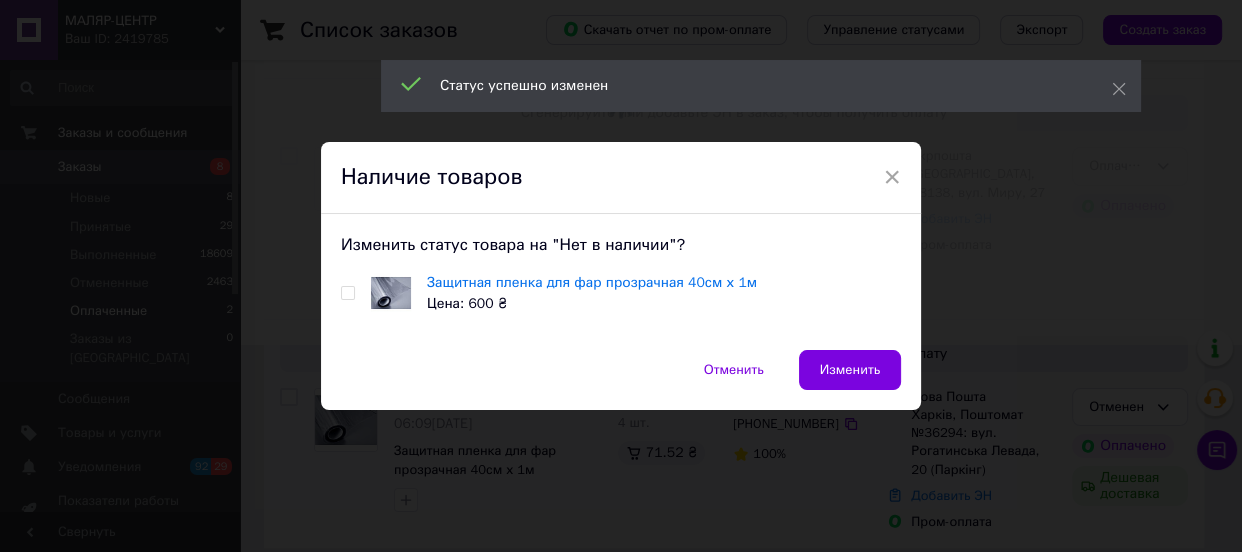 click at bounding box center [347, 293] 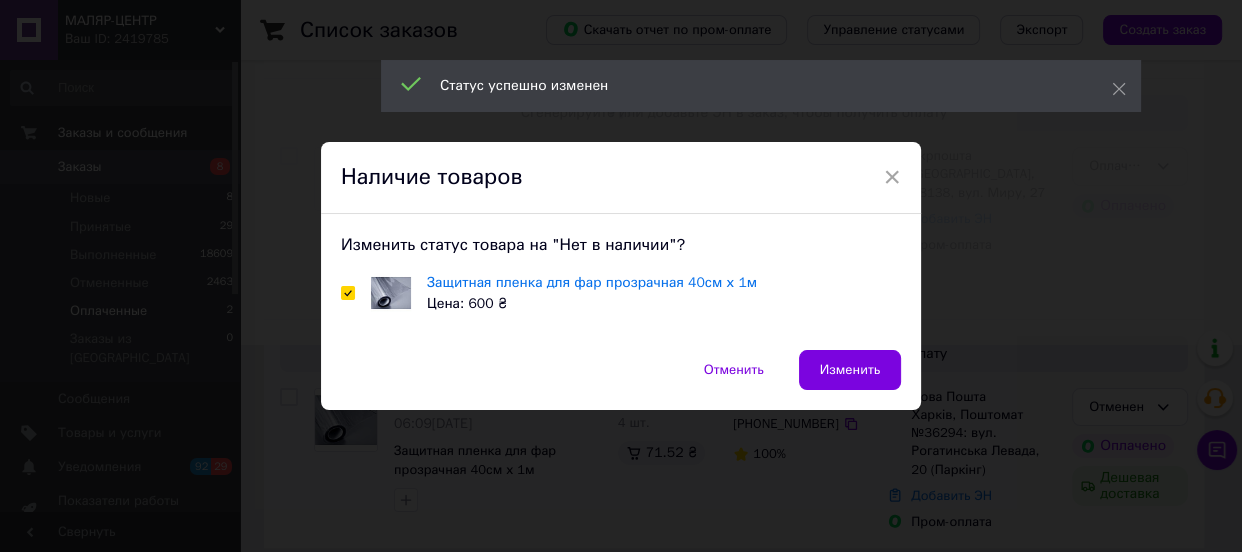 checkbox on "true" 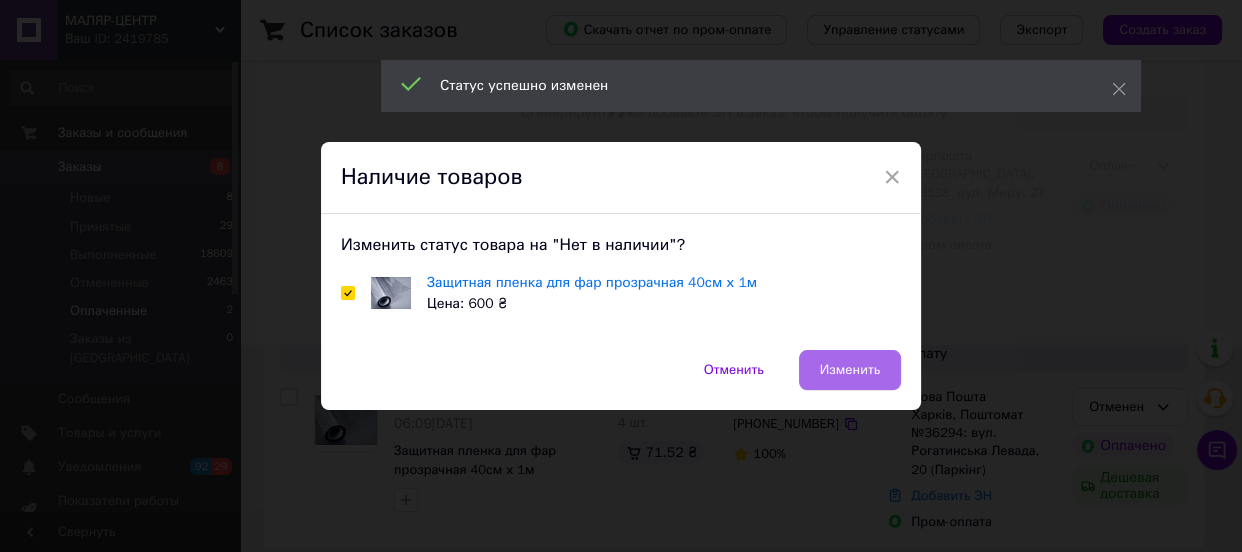 click on "Изменить" at bounding box center (850, 370) 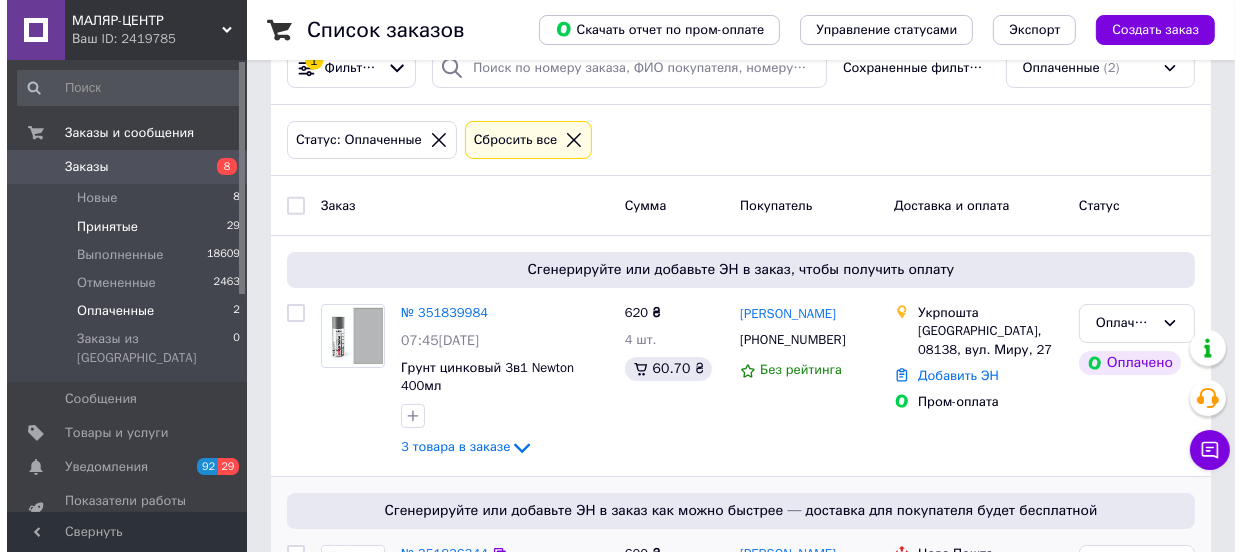 scroll, scrollTop: 0, scrollLeft: 0, axis: both 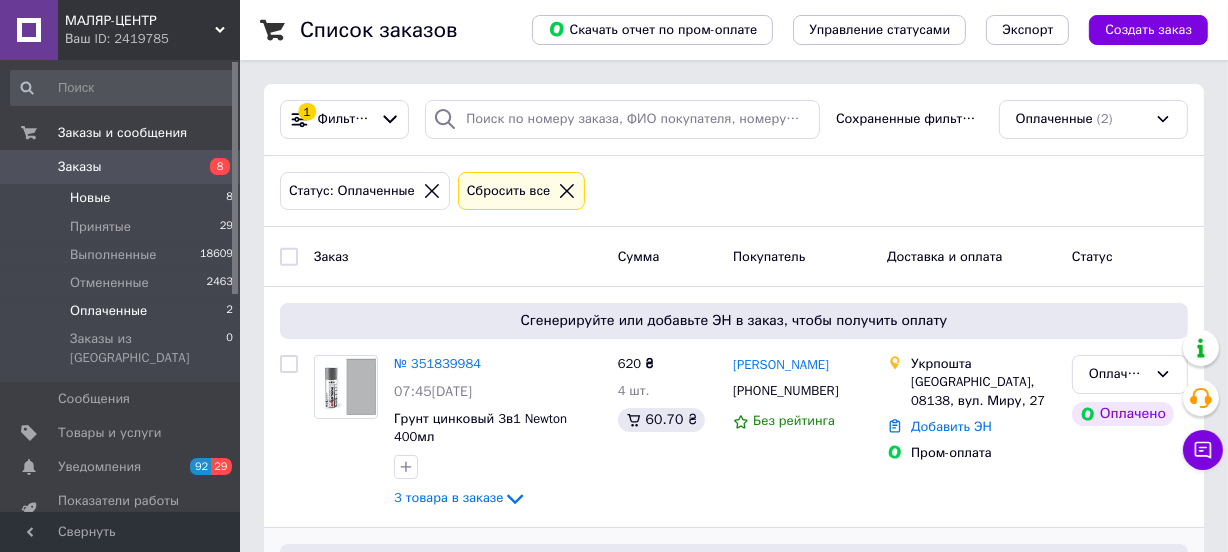 click on "Новые" at bounding box center [90, 198] 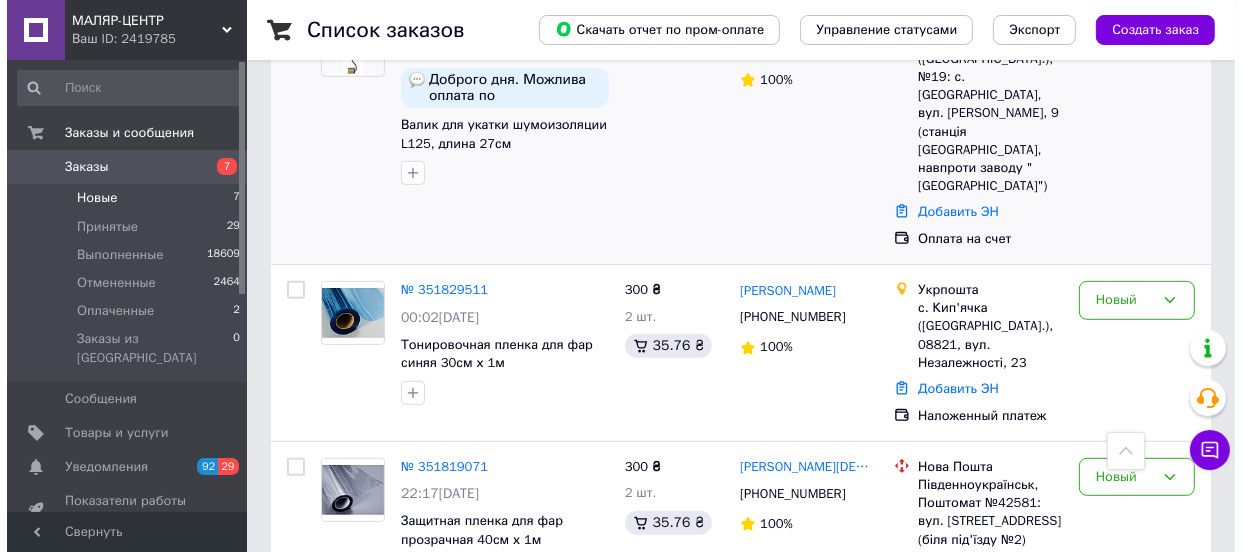 scroll, scrollTop: 1042, scrollLeft: 0, axis: vertical 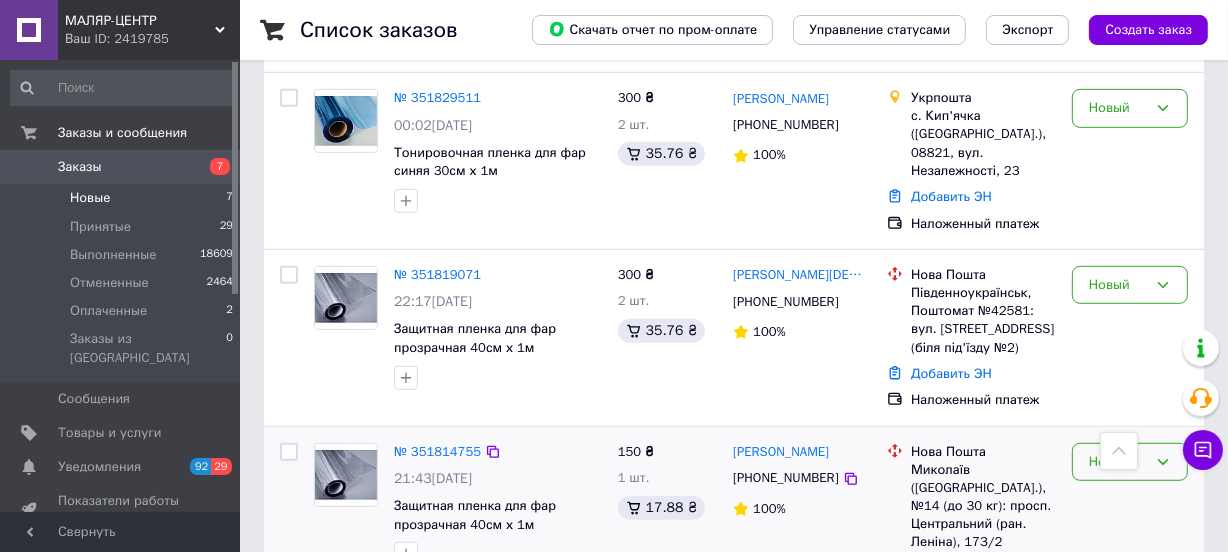 click 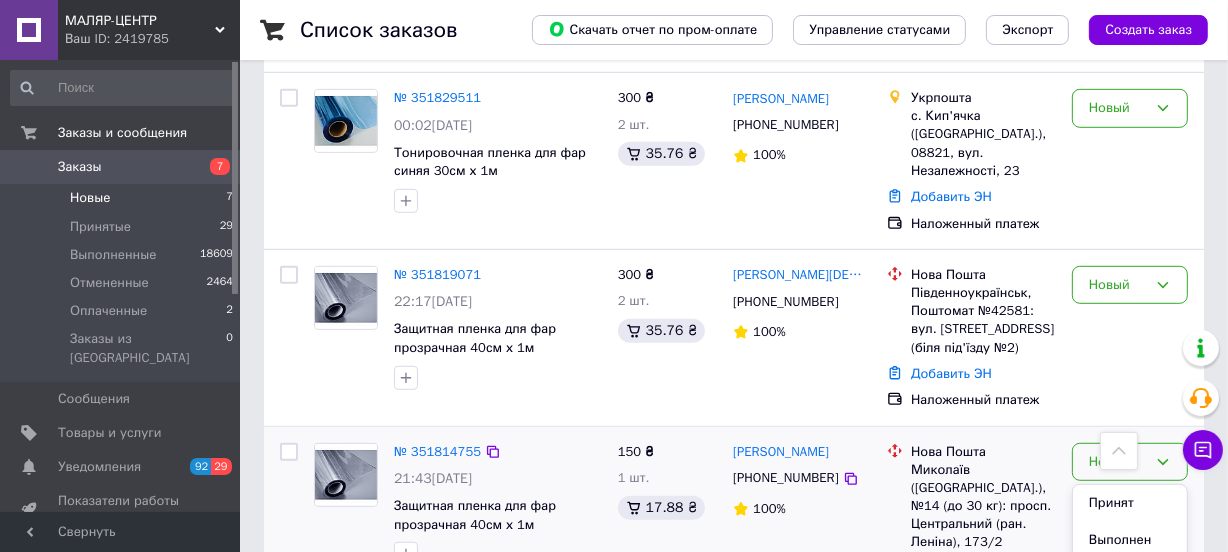 click on "Отменен" at bounding box center (1130, 576) 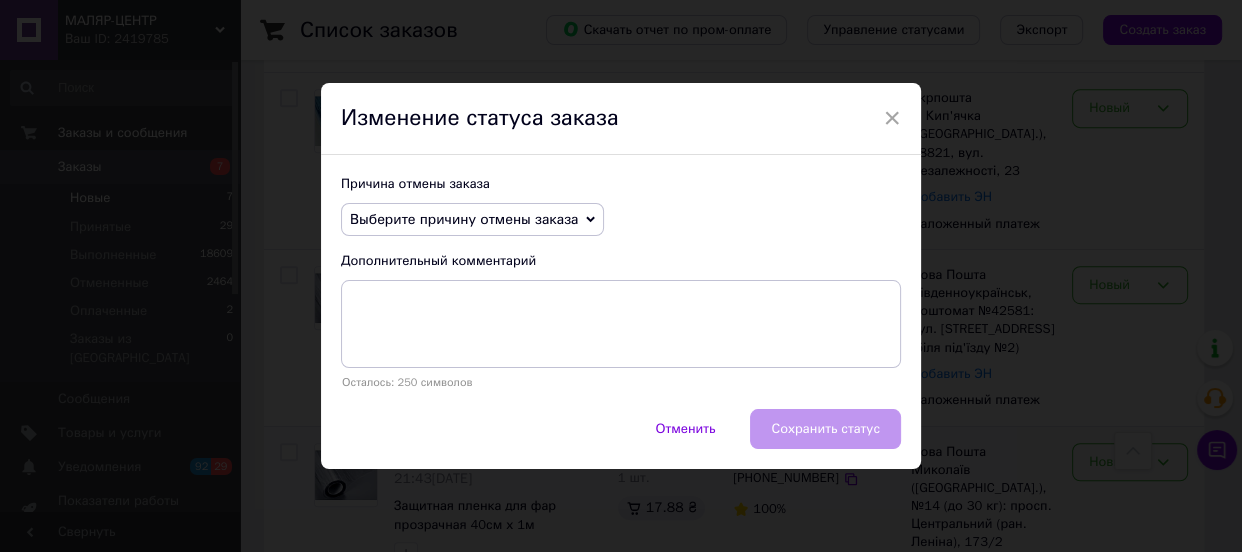 click on "Выберите причину отмены заказа" at bounding box center (472, 220) 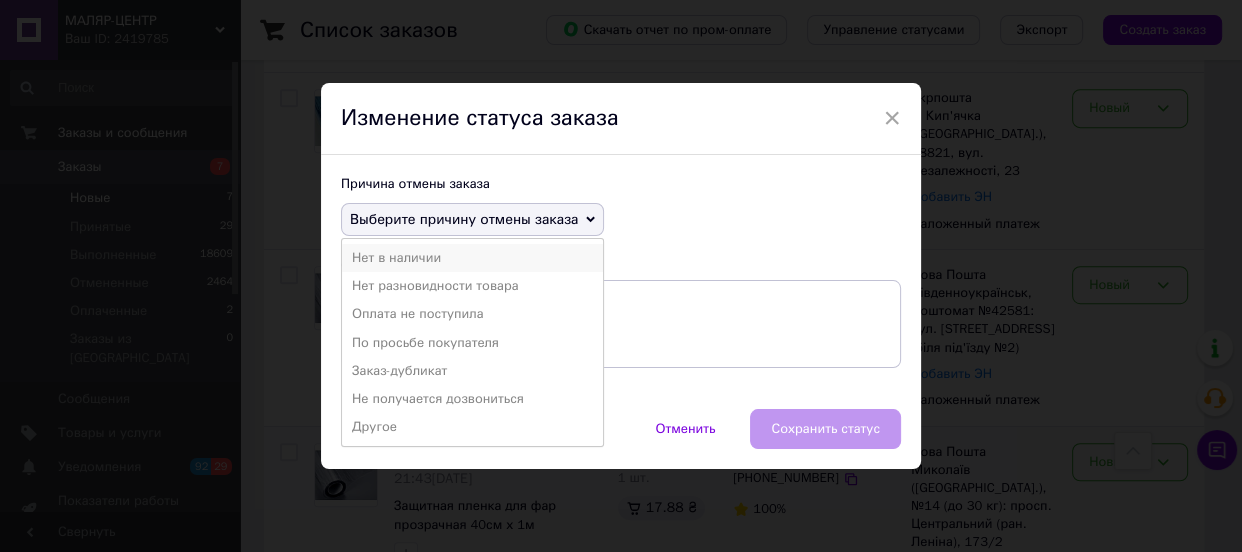 click on "Нет в наличии" at bounding box center (472, 258) 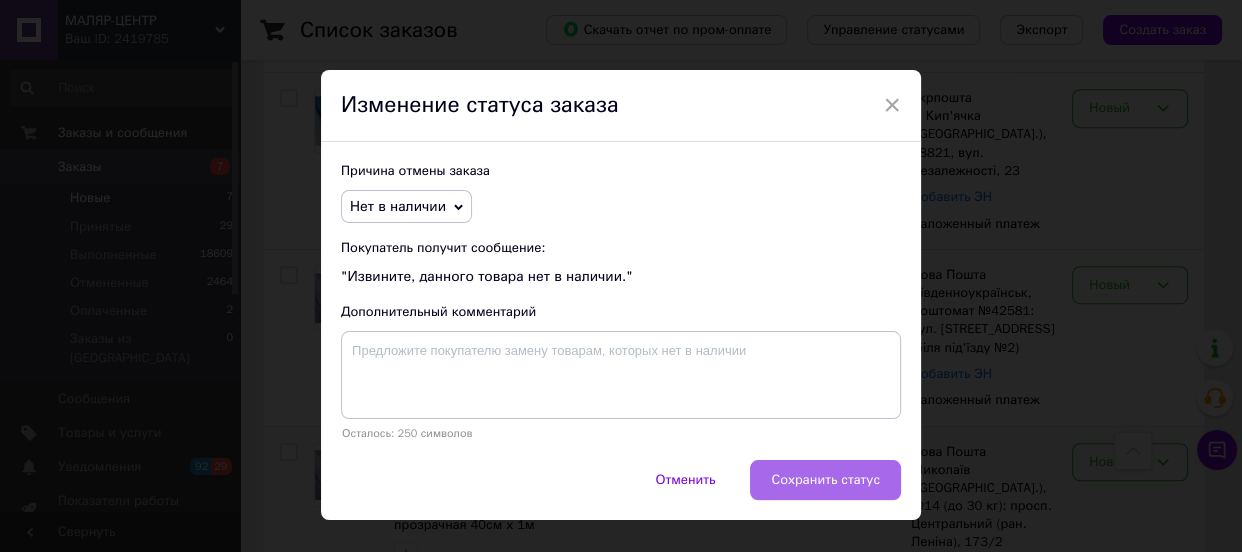 click on "Сохранить статус" at bounding box center (825, 480) 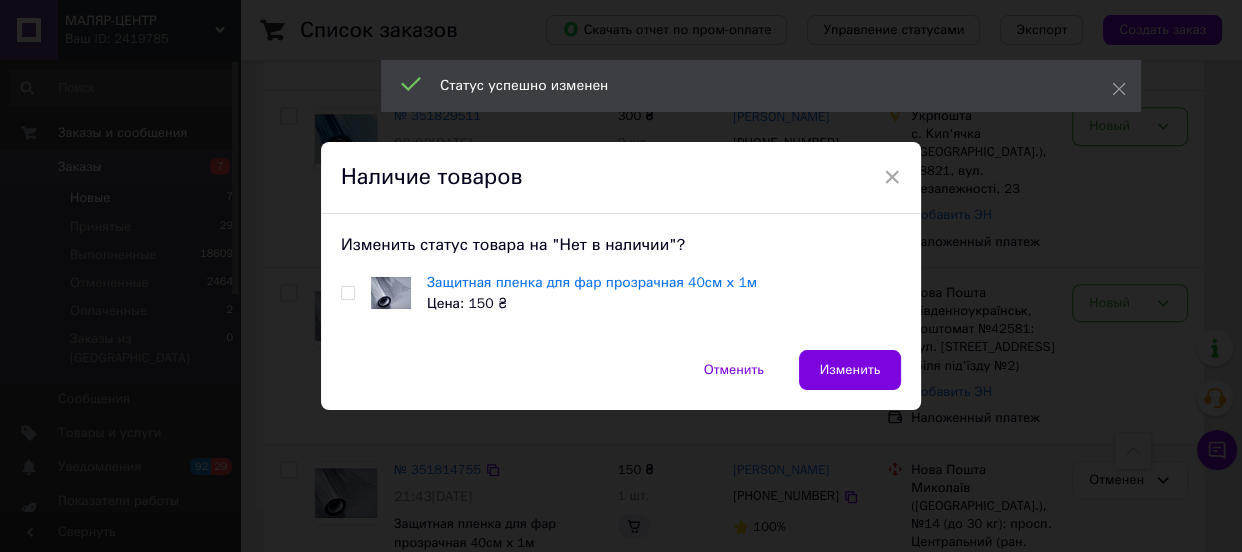 scroll, scrollTop: 1016, scrollLeft: 0, axis: vertical 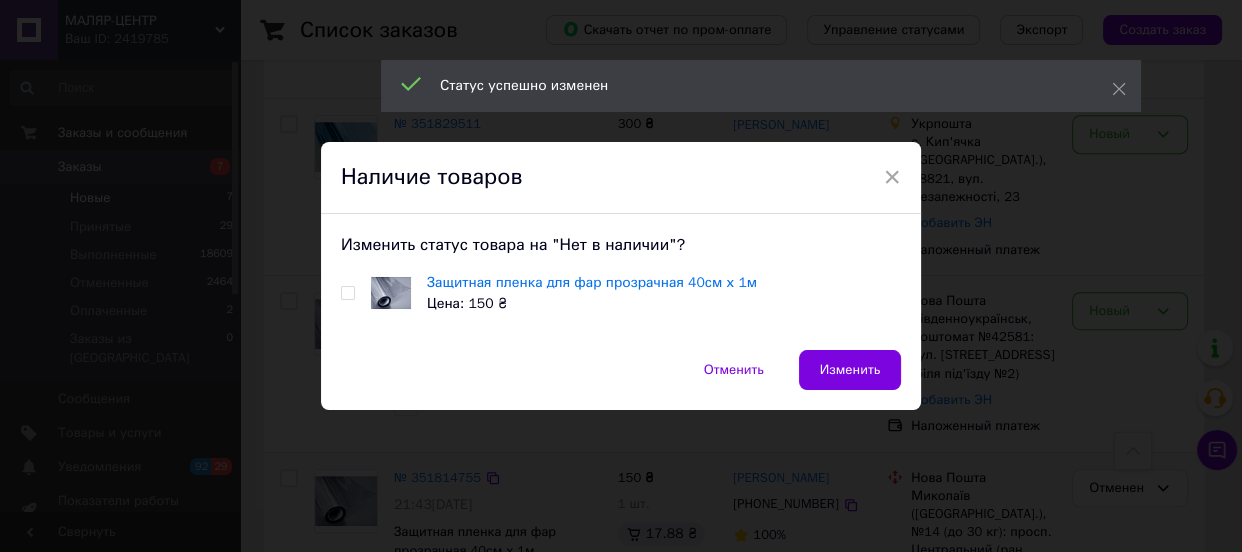 click at bounding box center (347, 293) 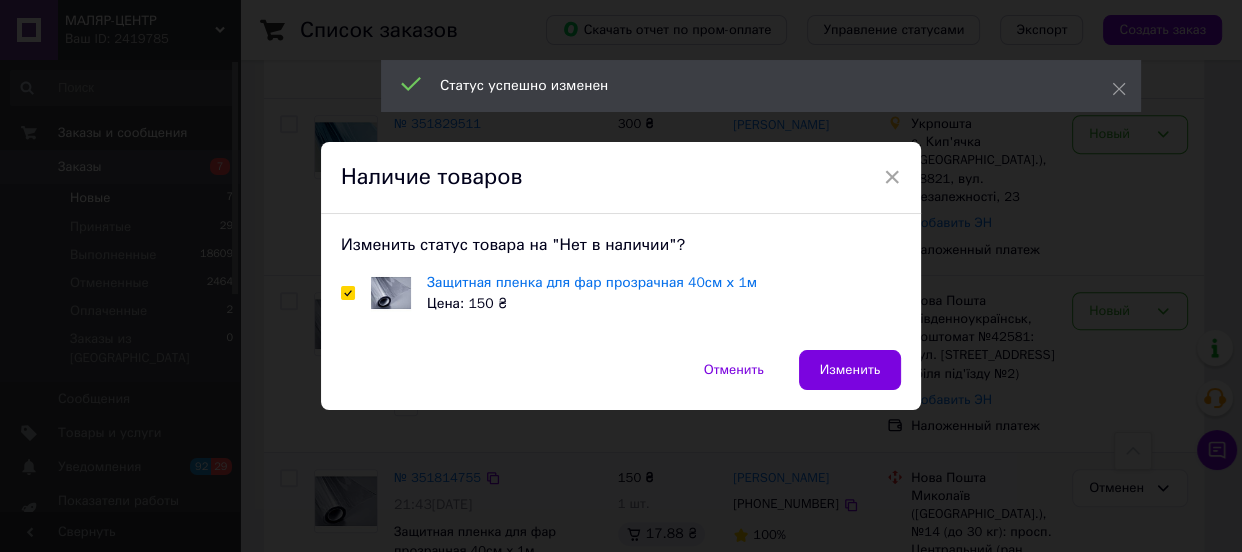 checkbox on "true" 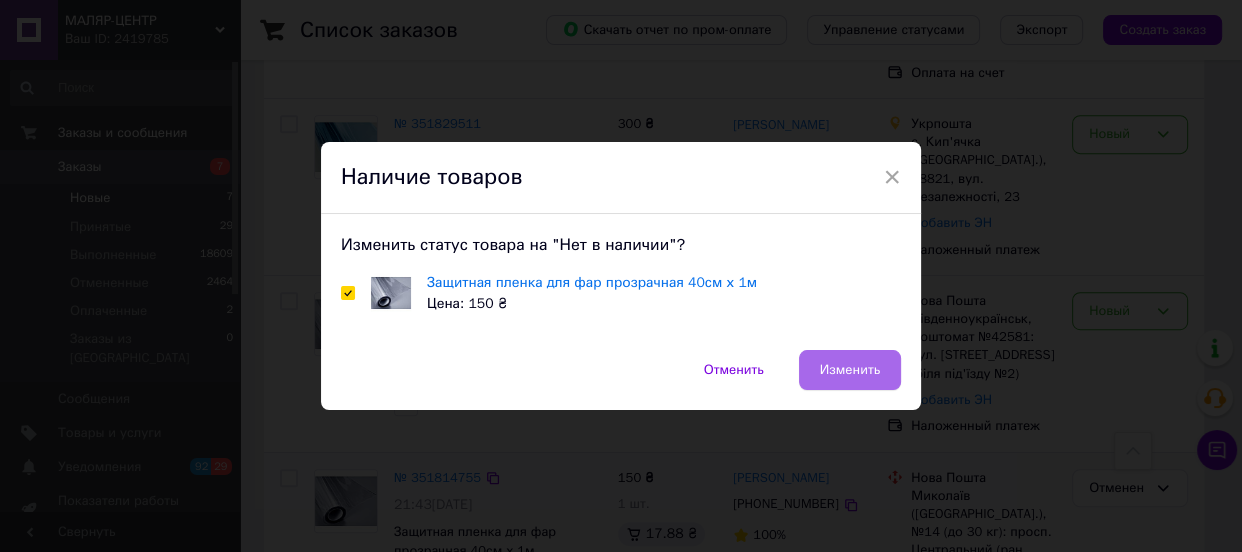 click on "Изменить" at bounding box center [850, 370] 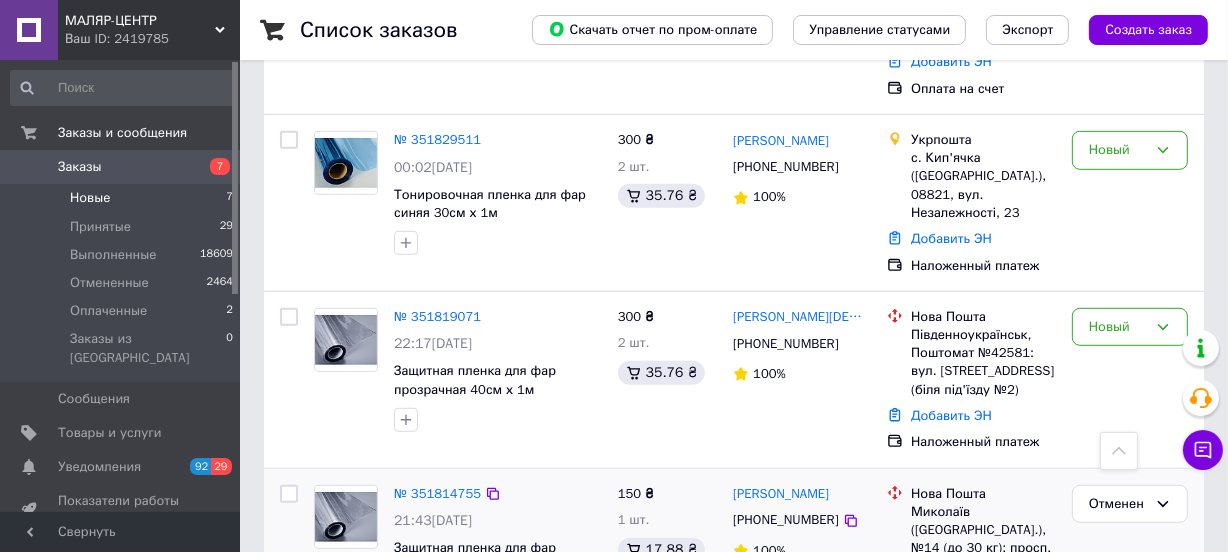 scroll, scrollTop: 1016, scrollLeft: 0, axis: vertical 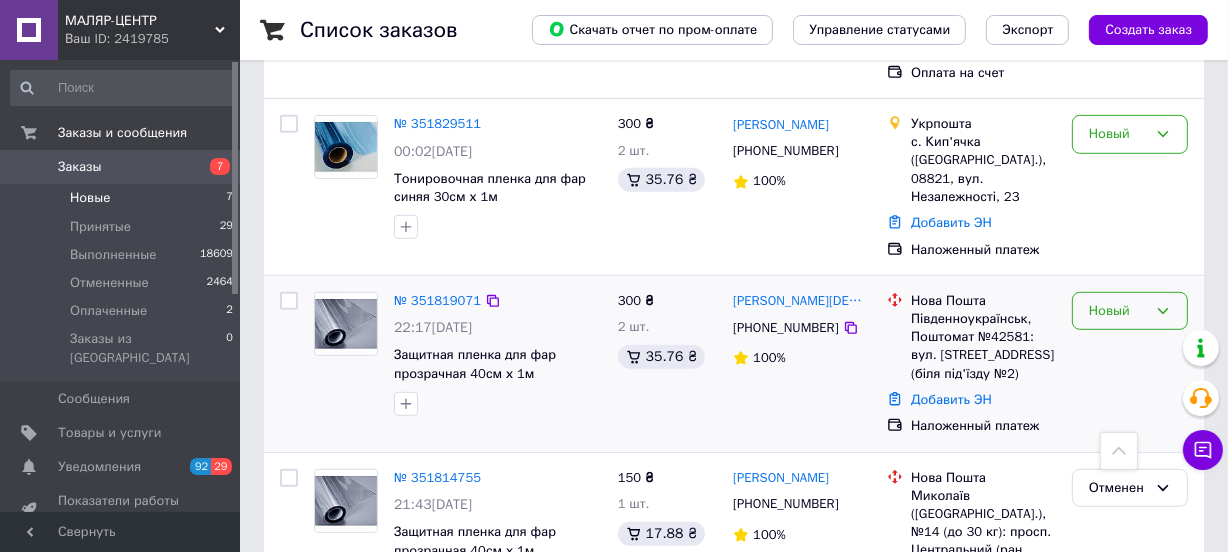 click 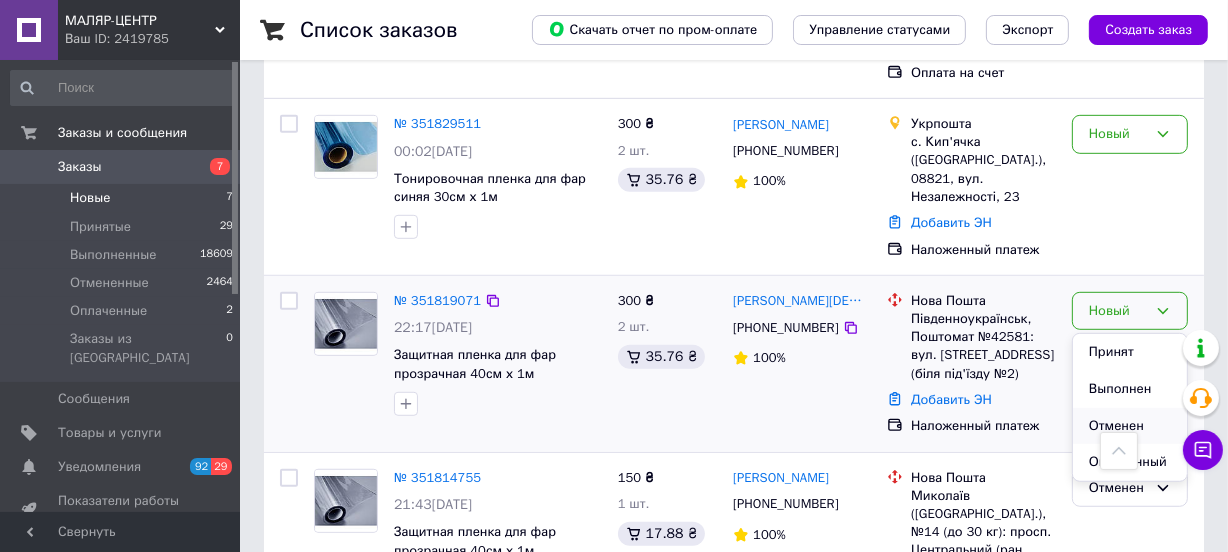 click on "Отменен" at bounding box center (1130, 426) 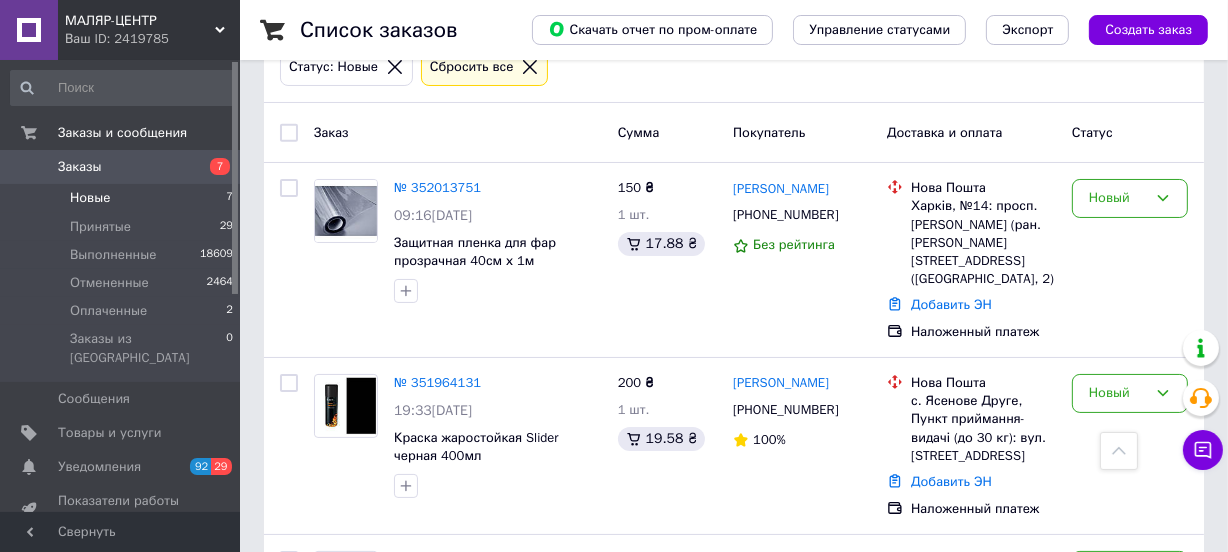 scroll, scrollTop: 100, scrollLeft: 0, axis: vertical 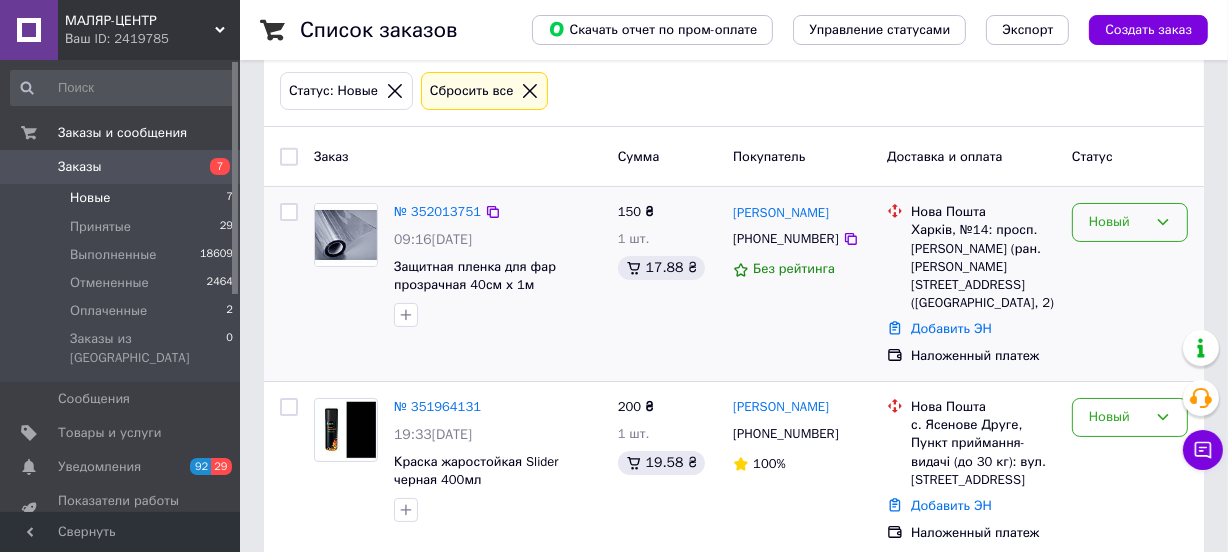 click 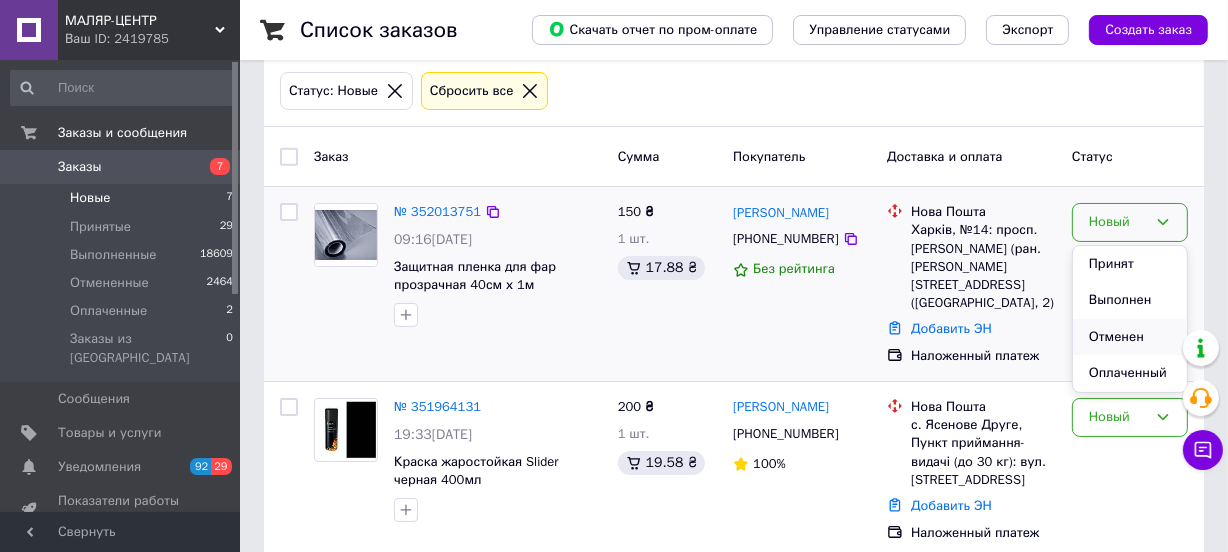 click on "Отменен" at bounding box center [1130, 337] 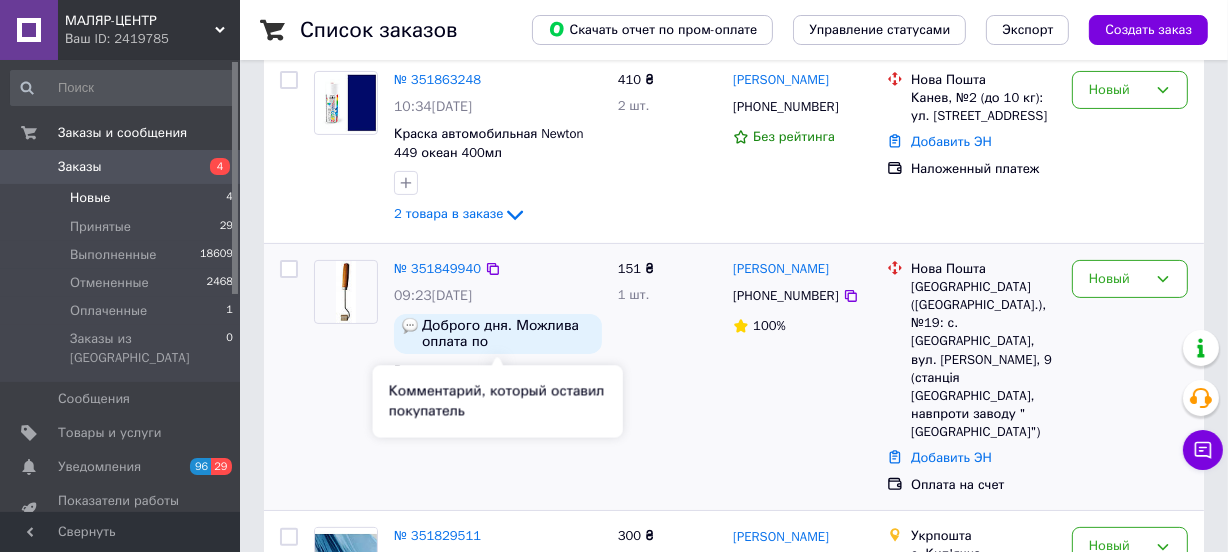 scroll, scrollTop: 494, scrollLeft: 0, axis: vertical 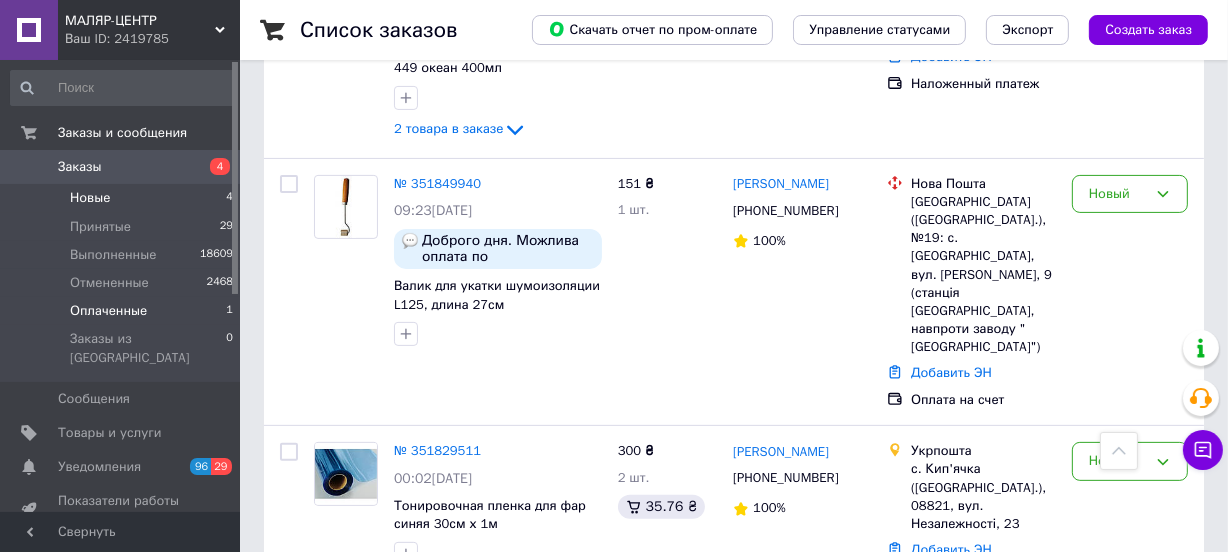 click on "Оплаченные" at bounding box center (108, 311) 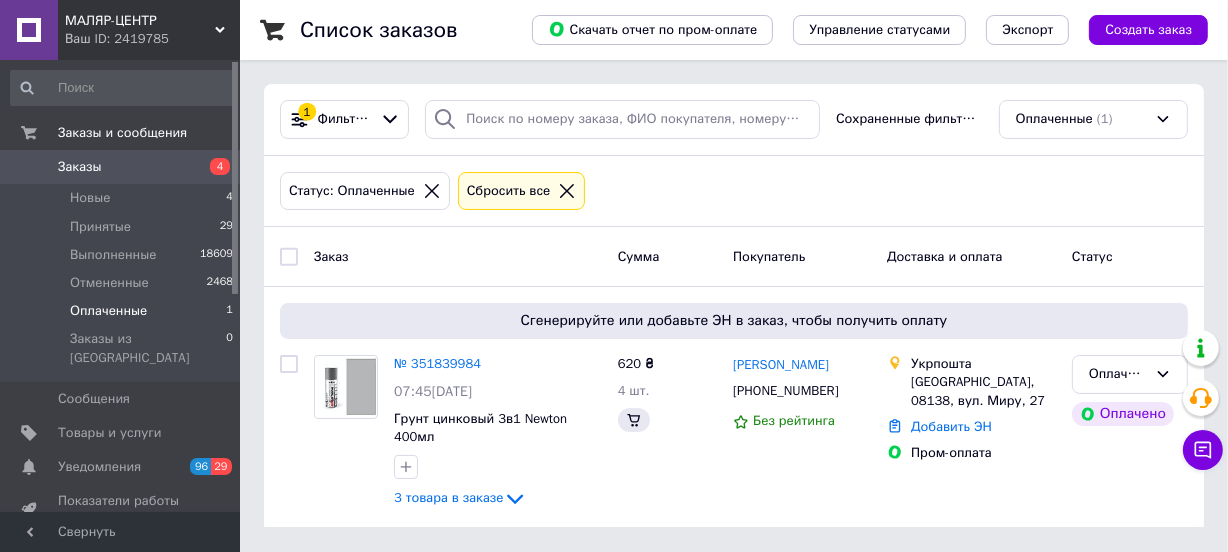 scroll, scrollTop: 0, scrollLeft: 0, axis: both 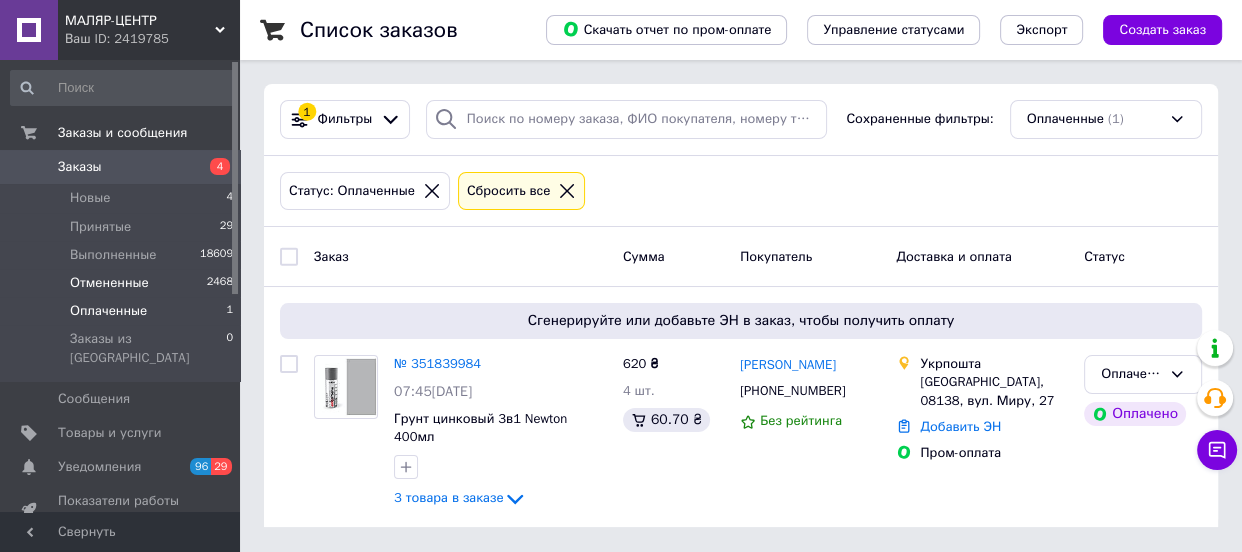 click on "Отмененные" at bounding box center (109, 283) 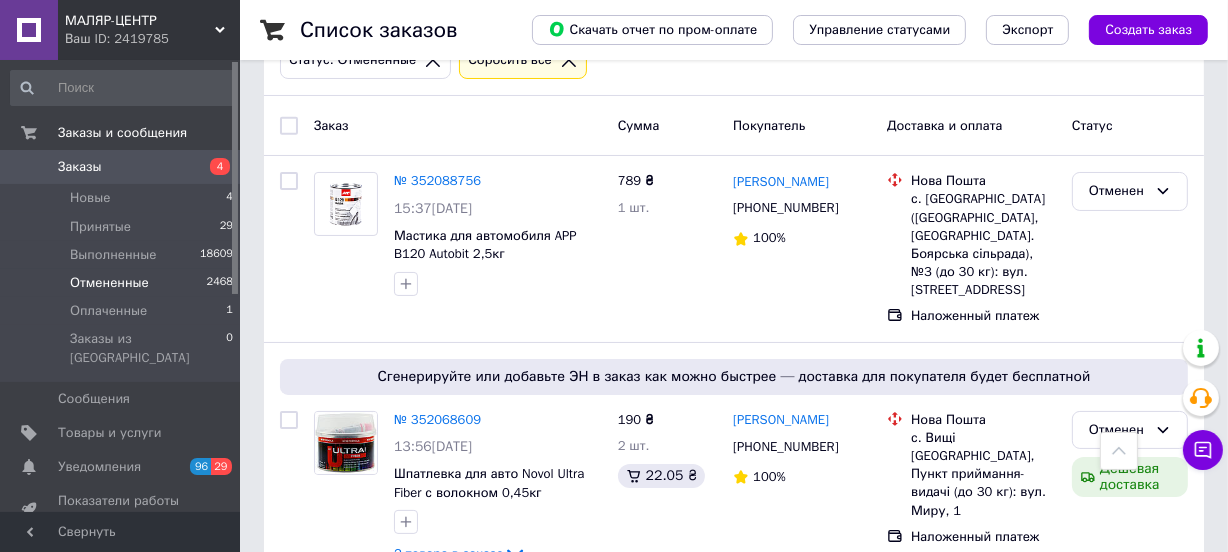 scroll, scrollTop: 120, scrollLeft: 0, axis: vertical 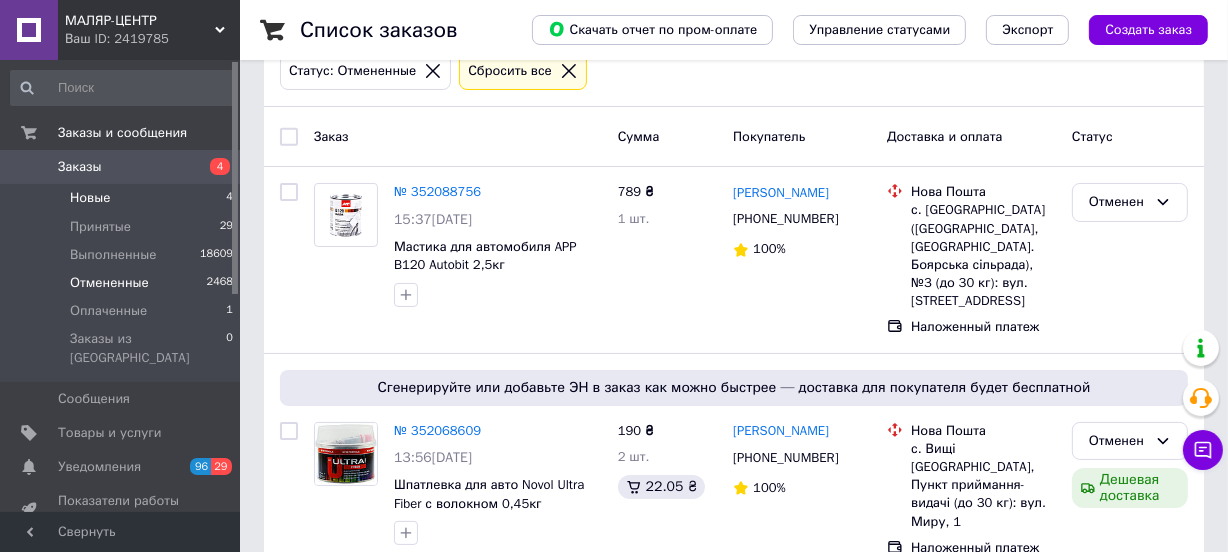 click on "Новые" at bounding box center [90, 198] 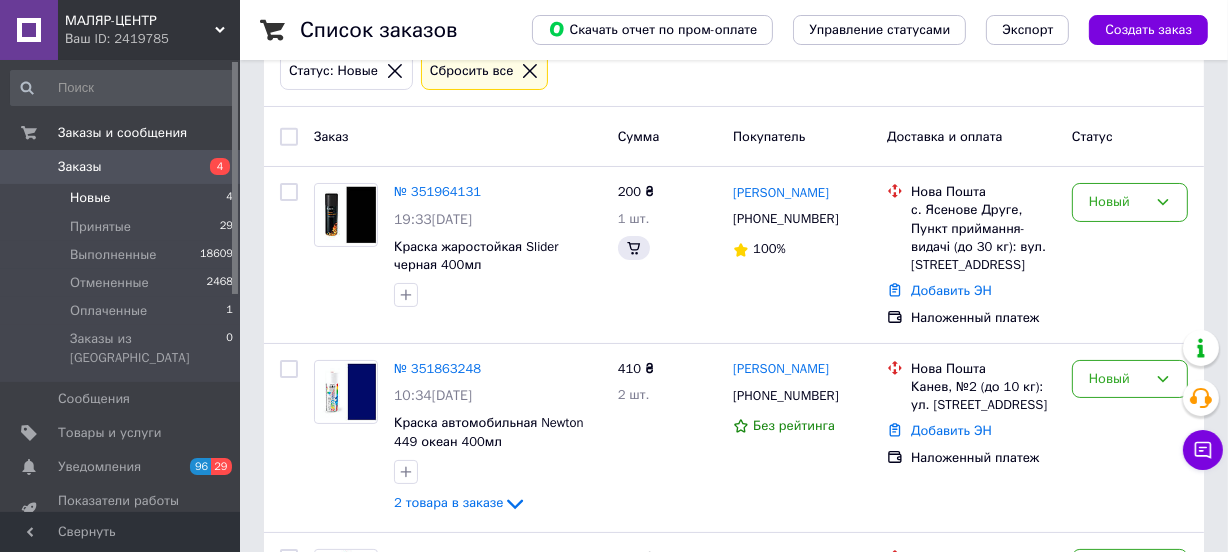 scroll, scrollTop: 0, scrollLeft: 0, axis: both 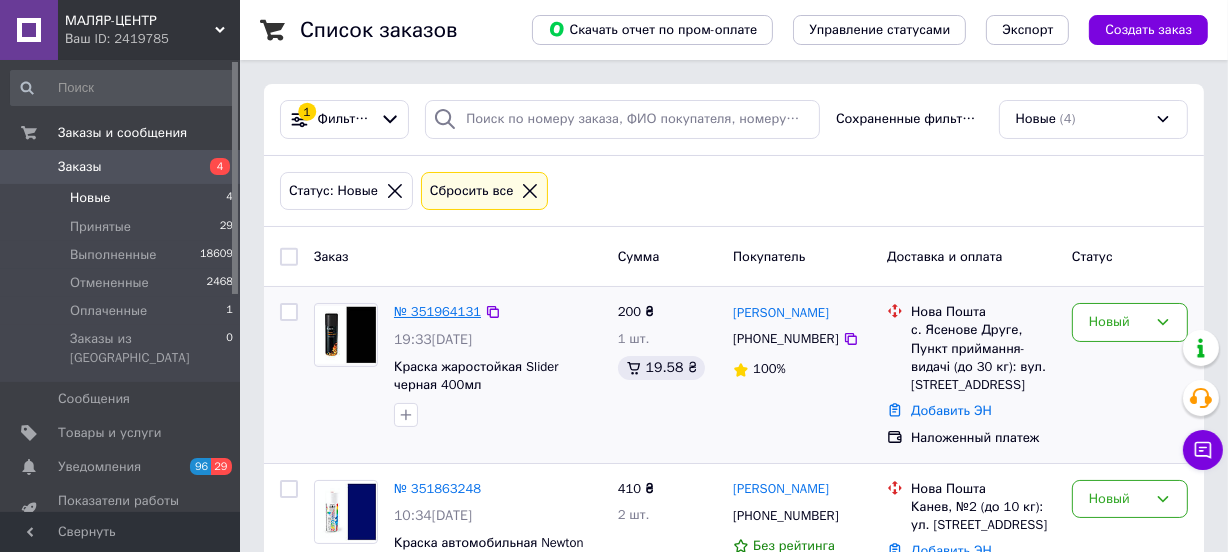 click on "№ 351964131" at bounding box center [437, 311] 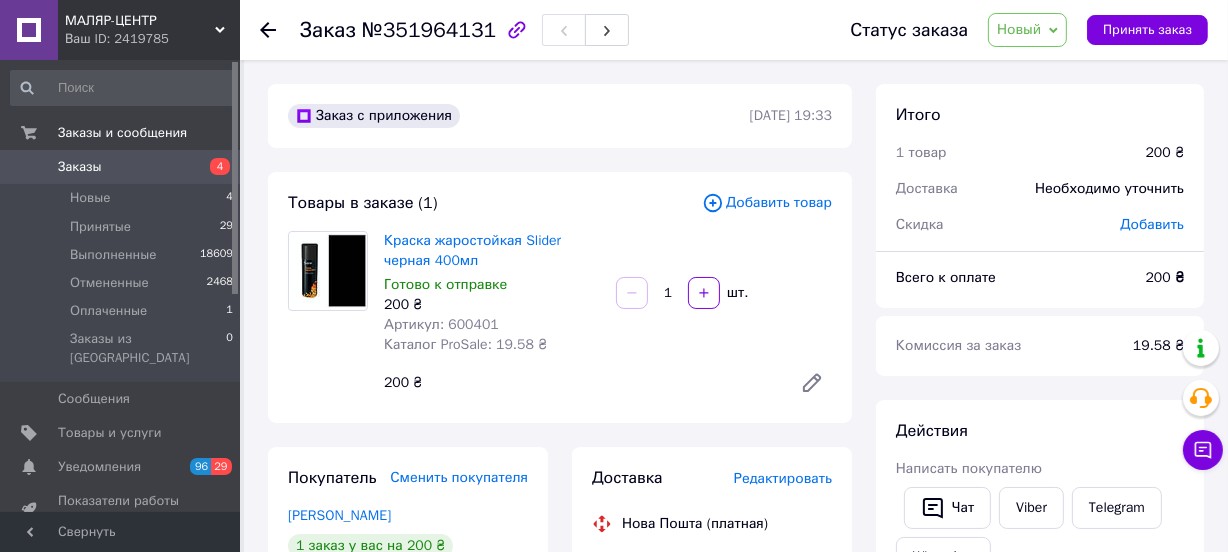 click 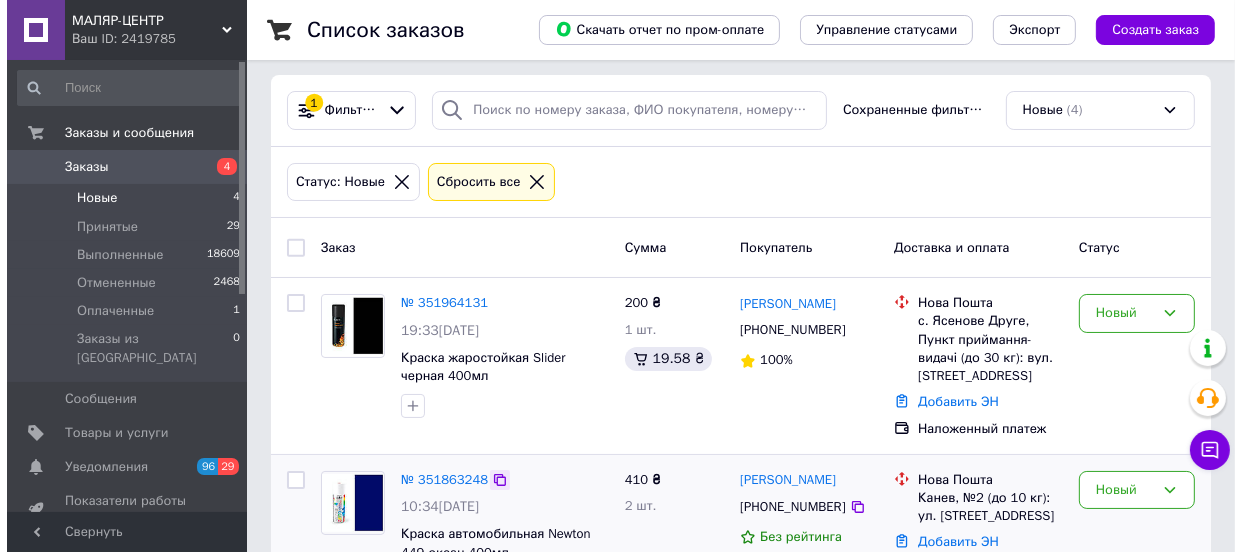 scroll, scrollTop: 0, scrollLeft: 0, axis: both 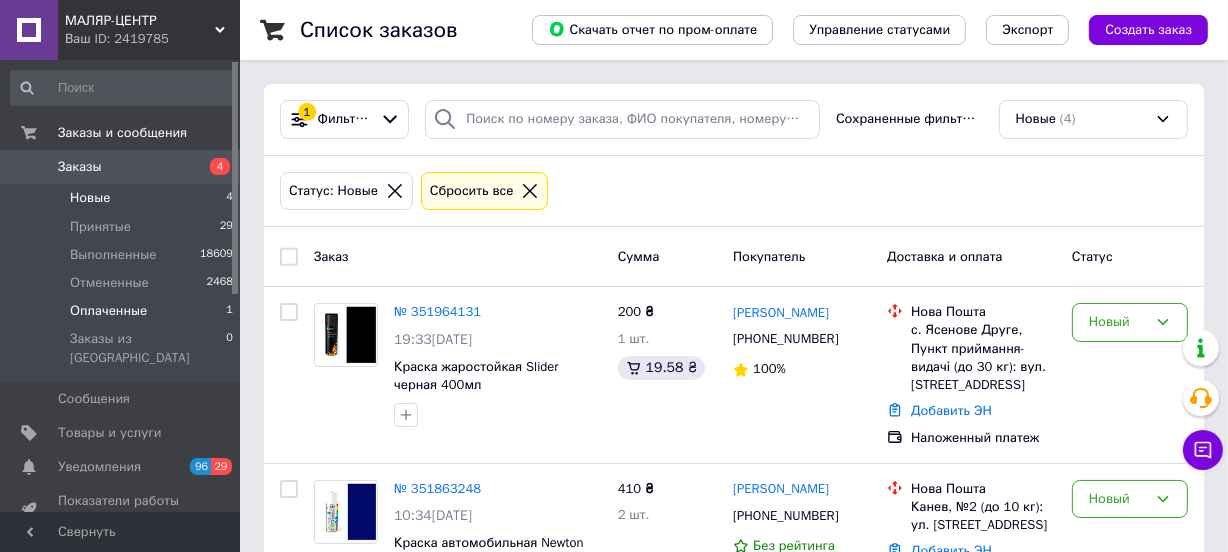 click on "Оплаченные" at bounding box center [108, 311] 